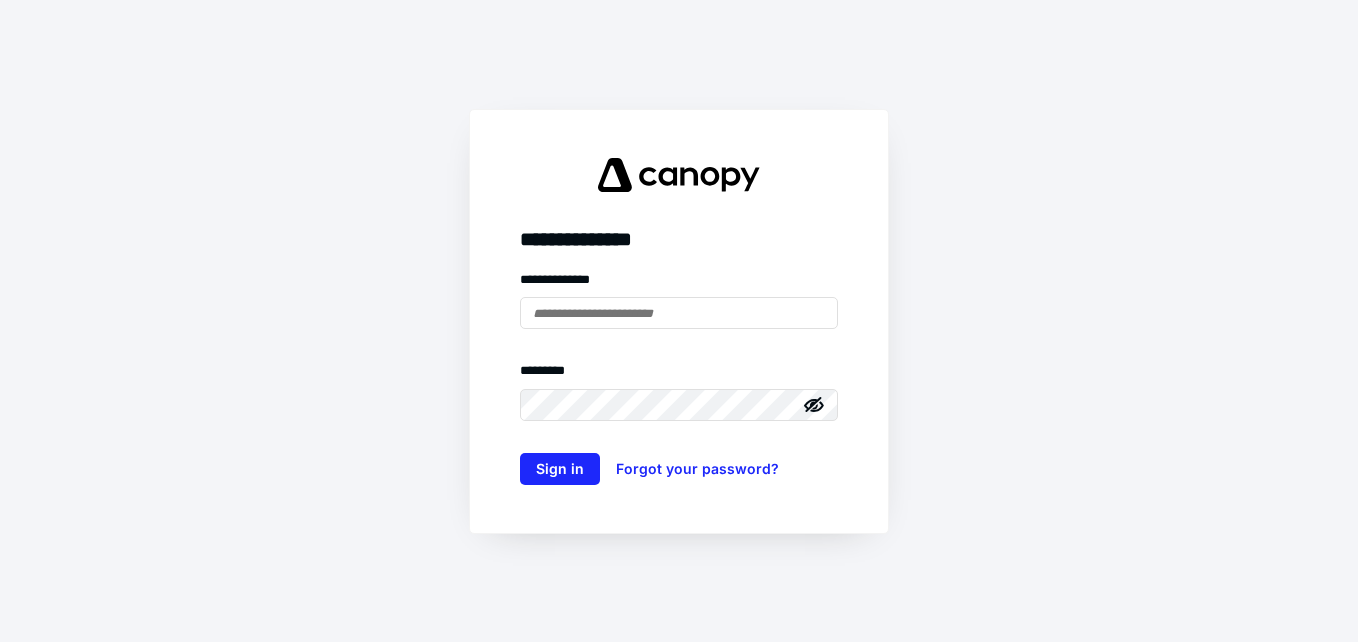 scroll, scrollTop: 0, scrollLeft: 0, axis: both 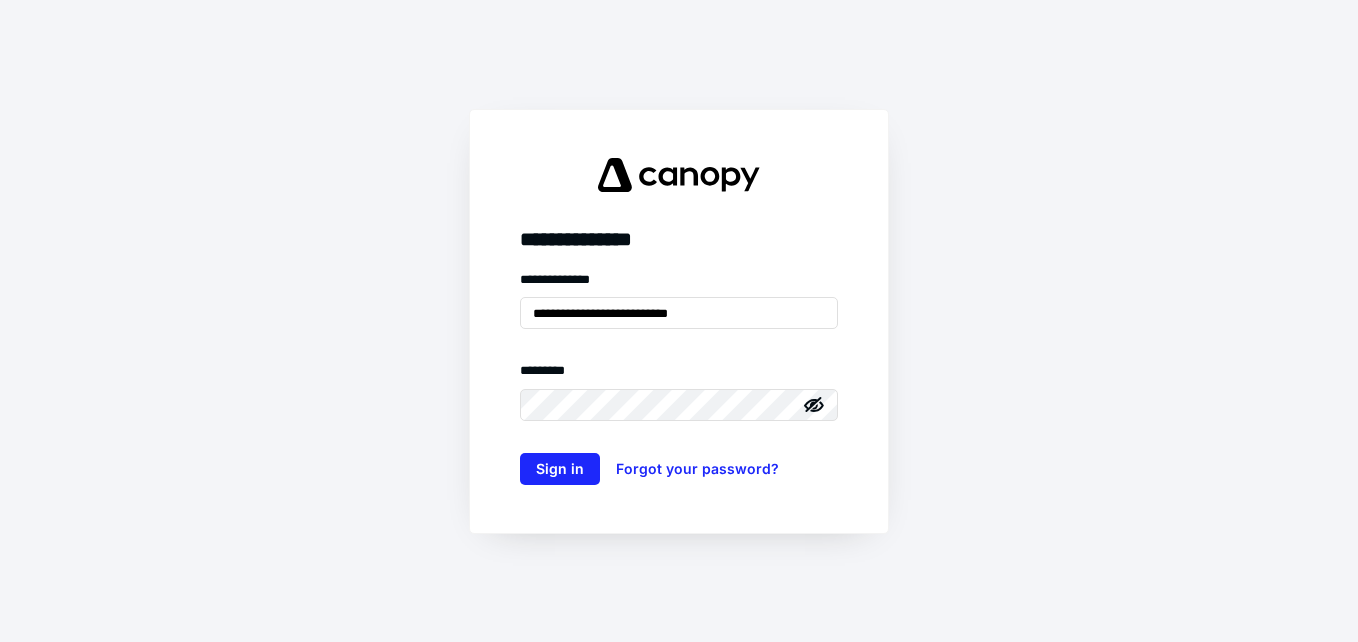 click 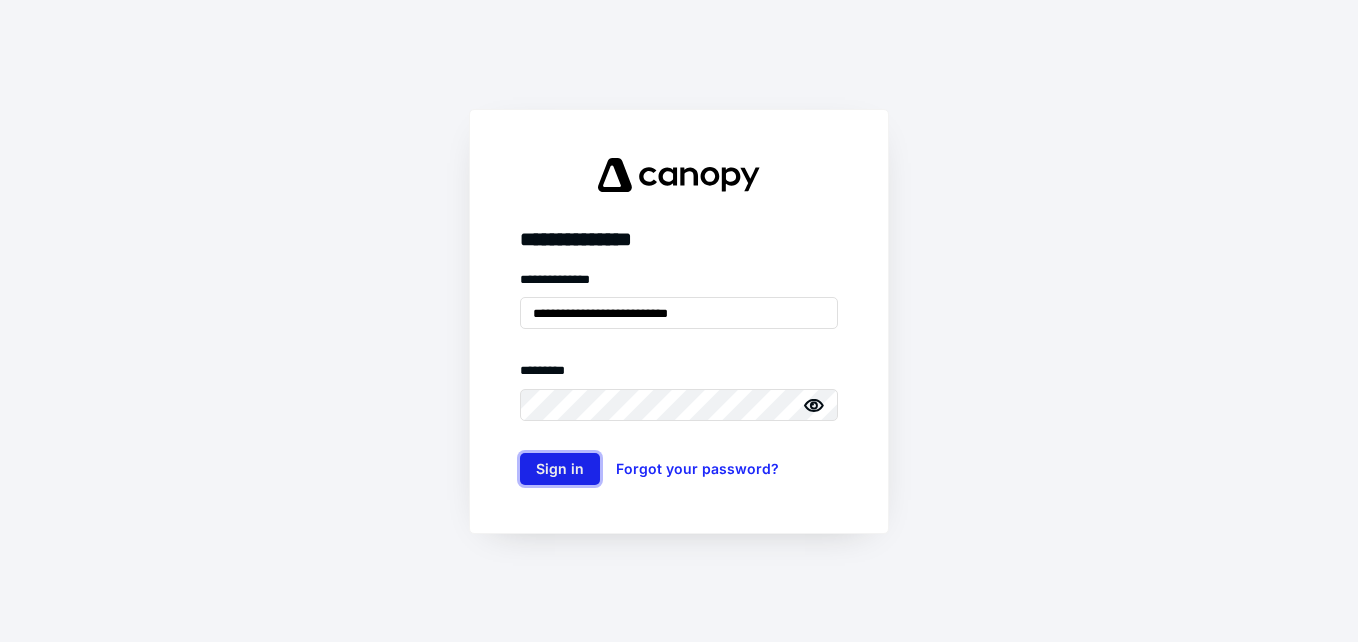 click on "Sign in" at bounding box center (560, 469) 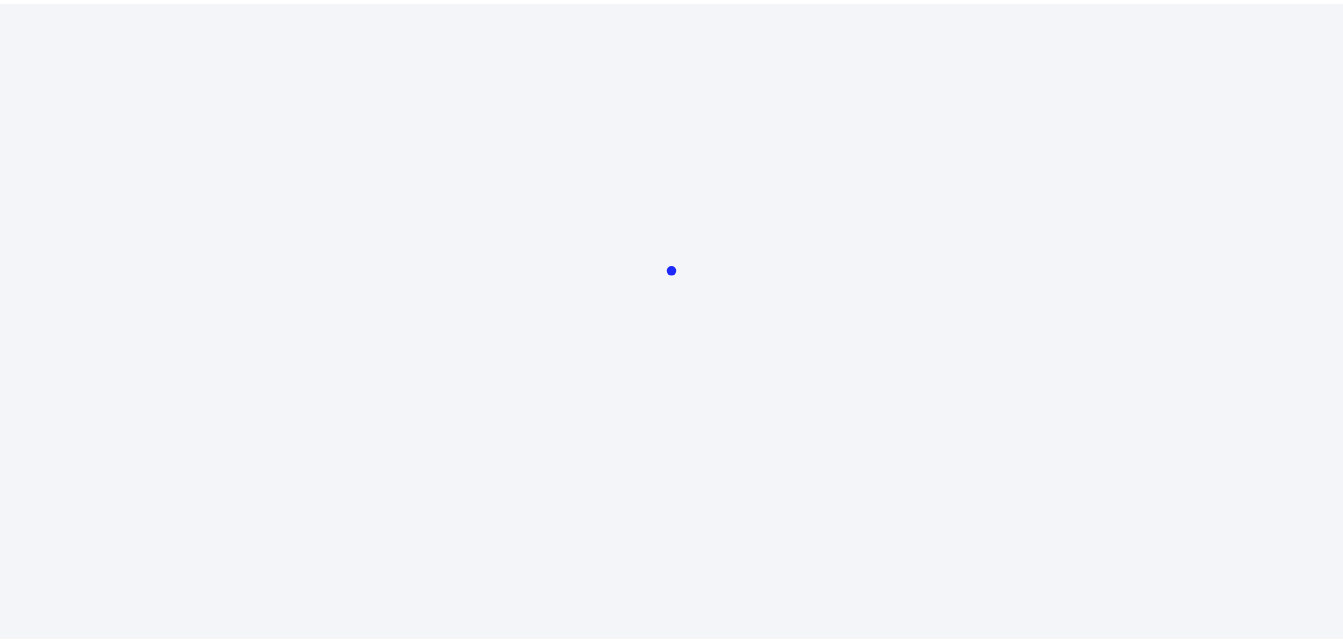 scroll, scrollTop: 0, scrollLeft: 0, axis: both 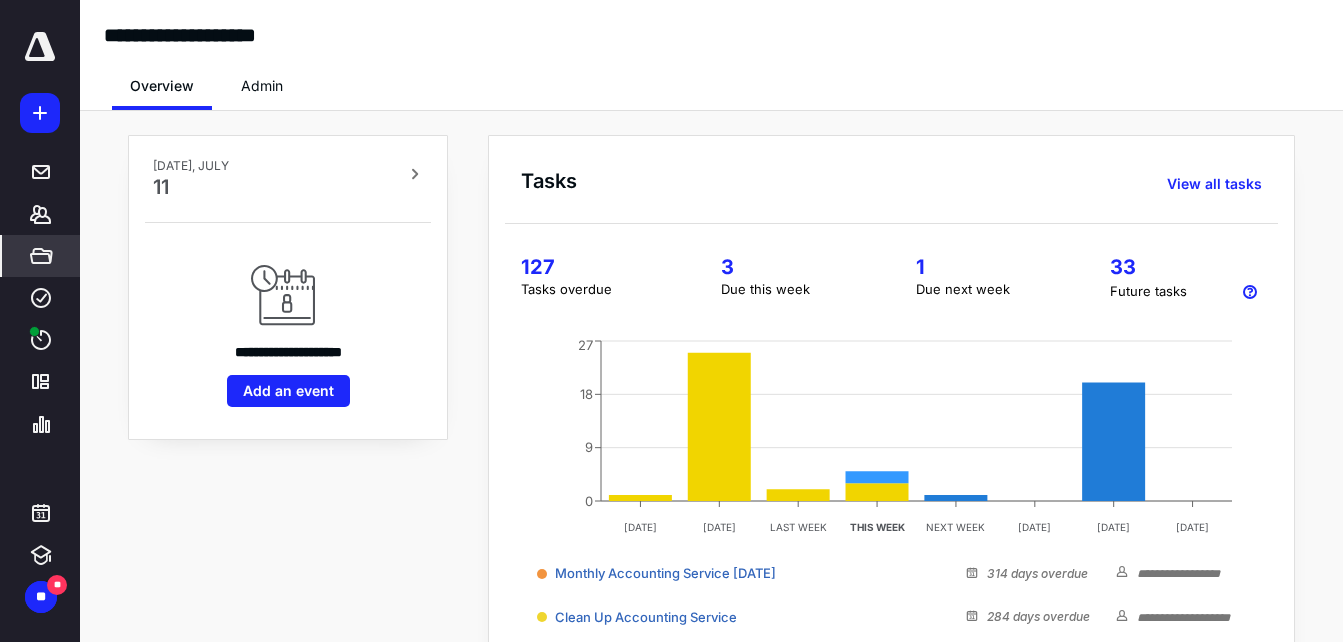 click 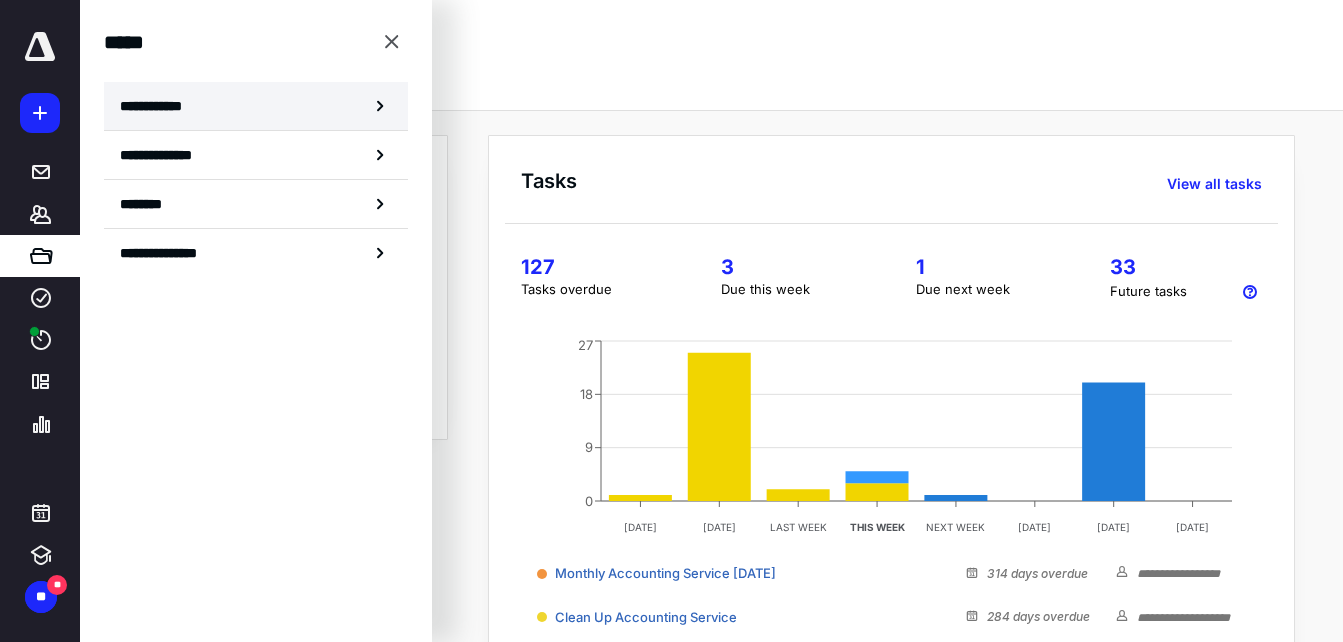 click on "**********" at bounding box center (256, 106) 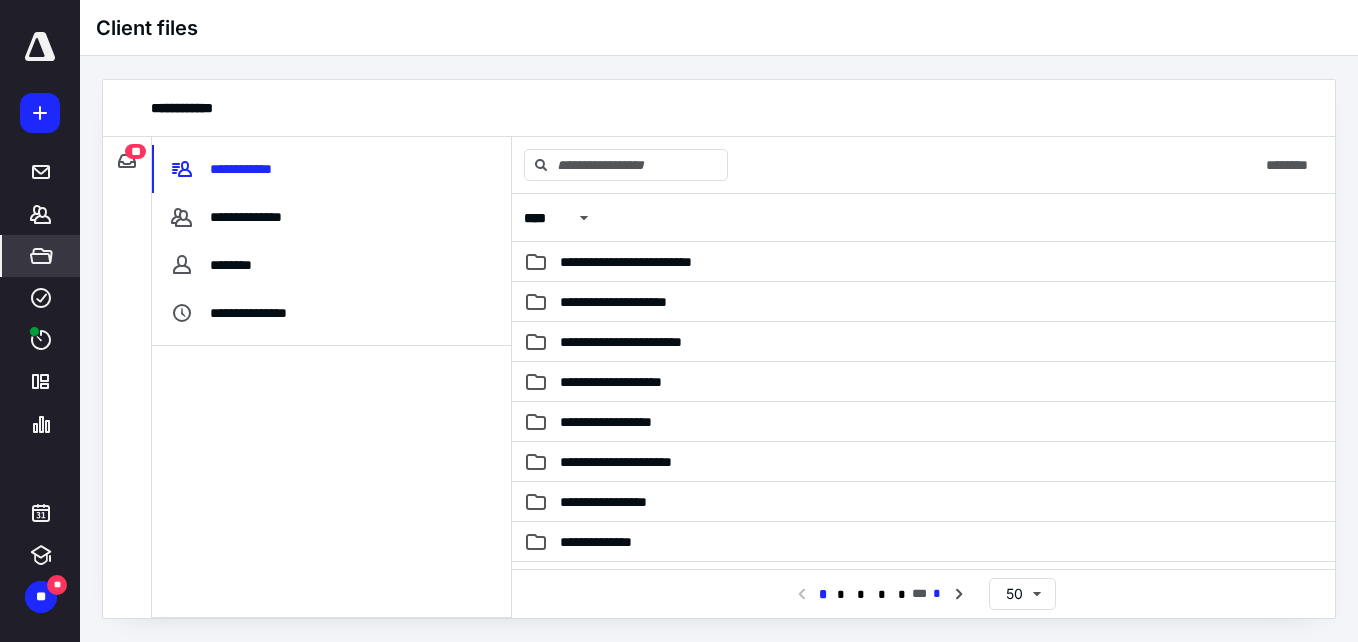 click on "*" at bounding box center [937, 594] 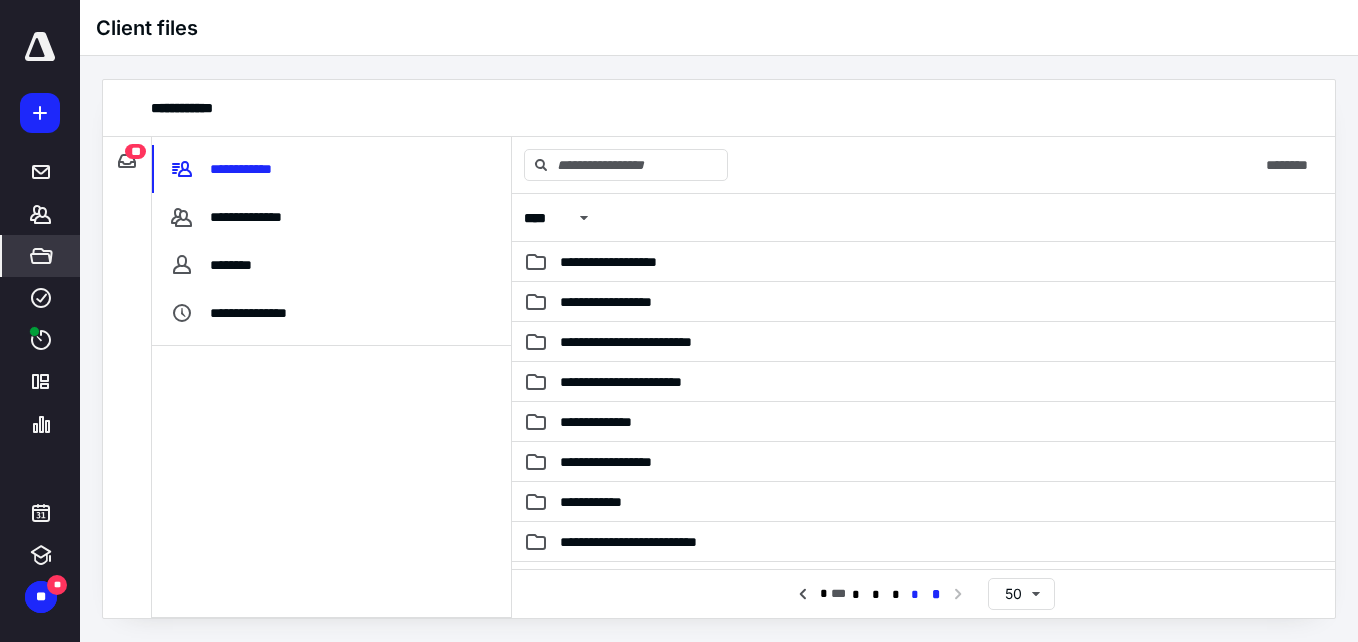 click on "*" at bounding box center [915, 595] 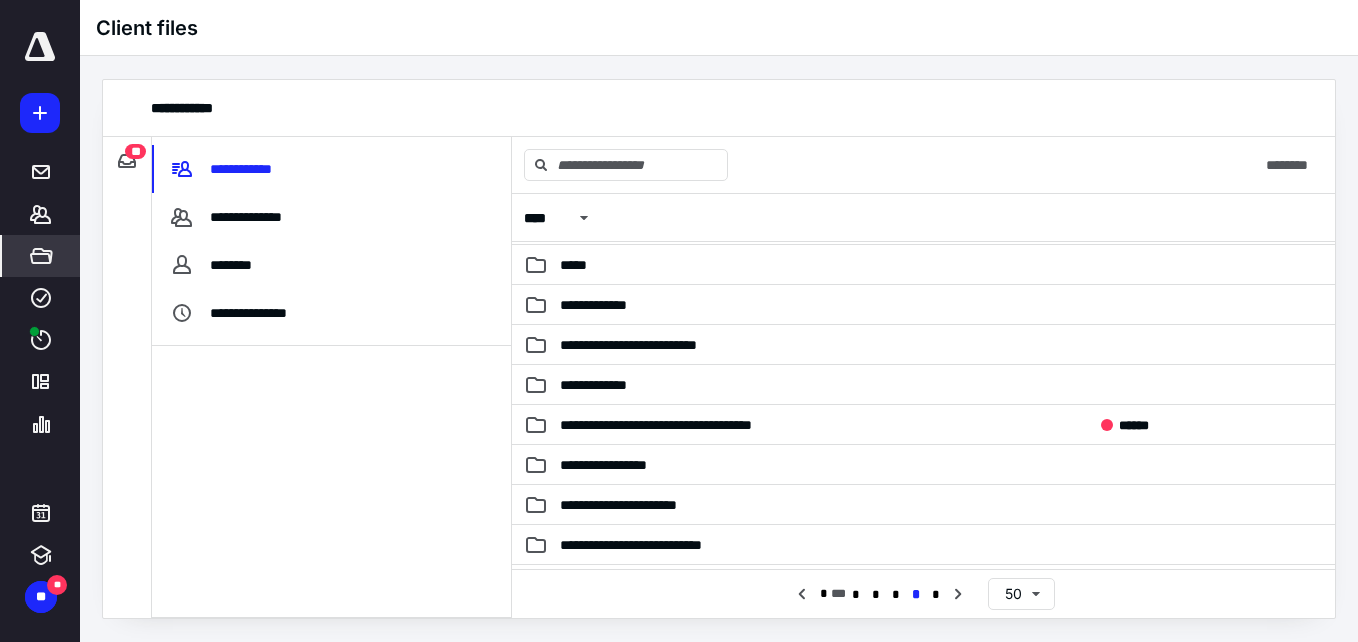 scroll, scrollTop: 1673, scrollLeft: 0, axis: vertical 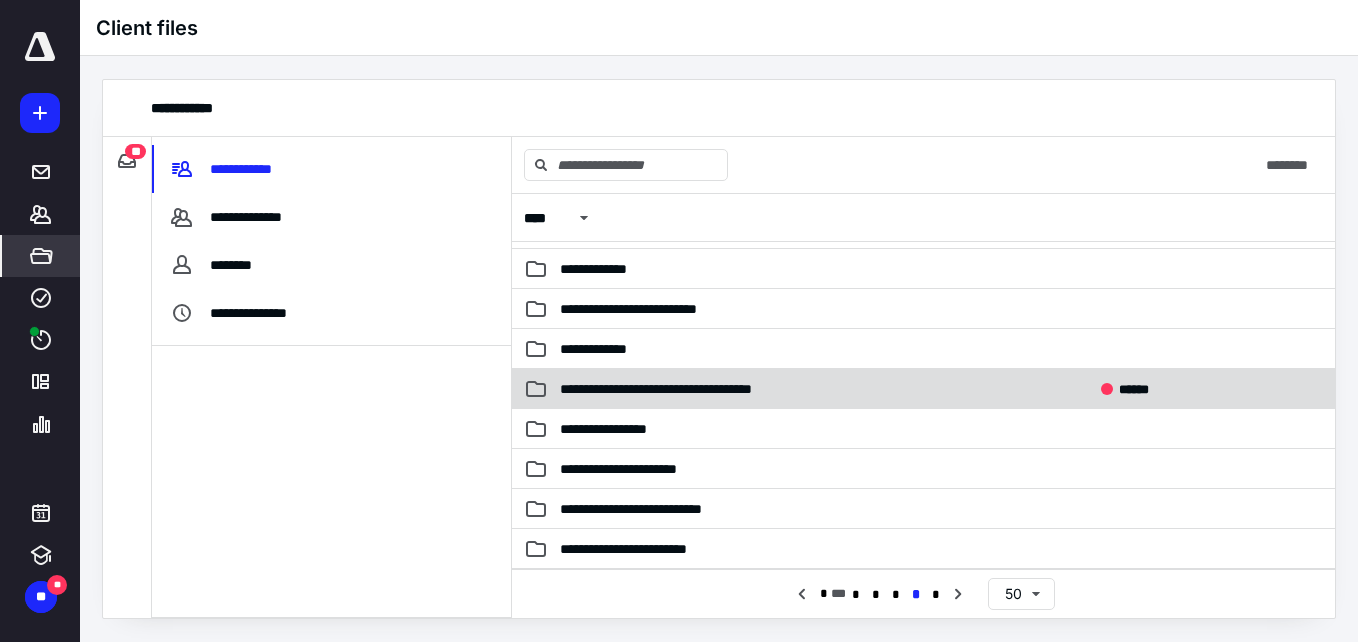 click on "**********" at bounding box center (809, 389) 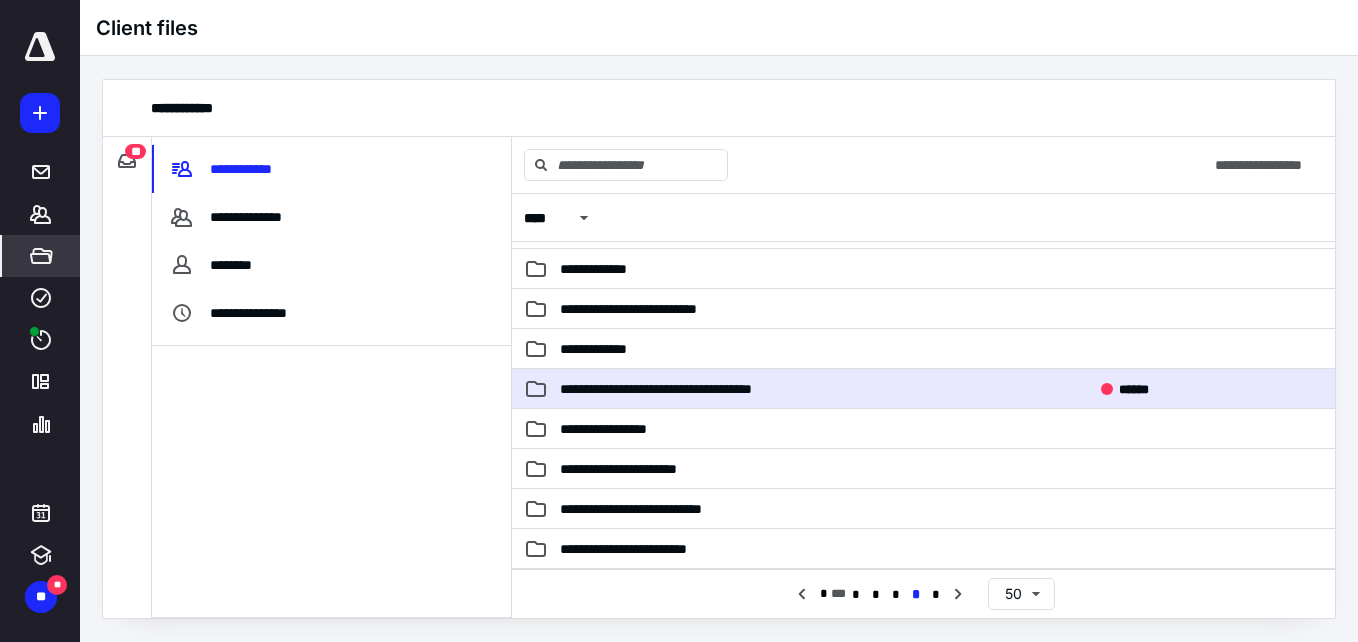 click on "**********" at bounding box center (809, 389) 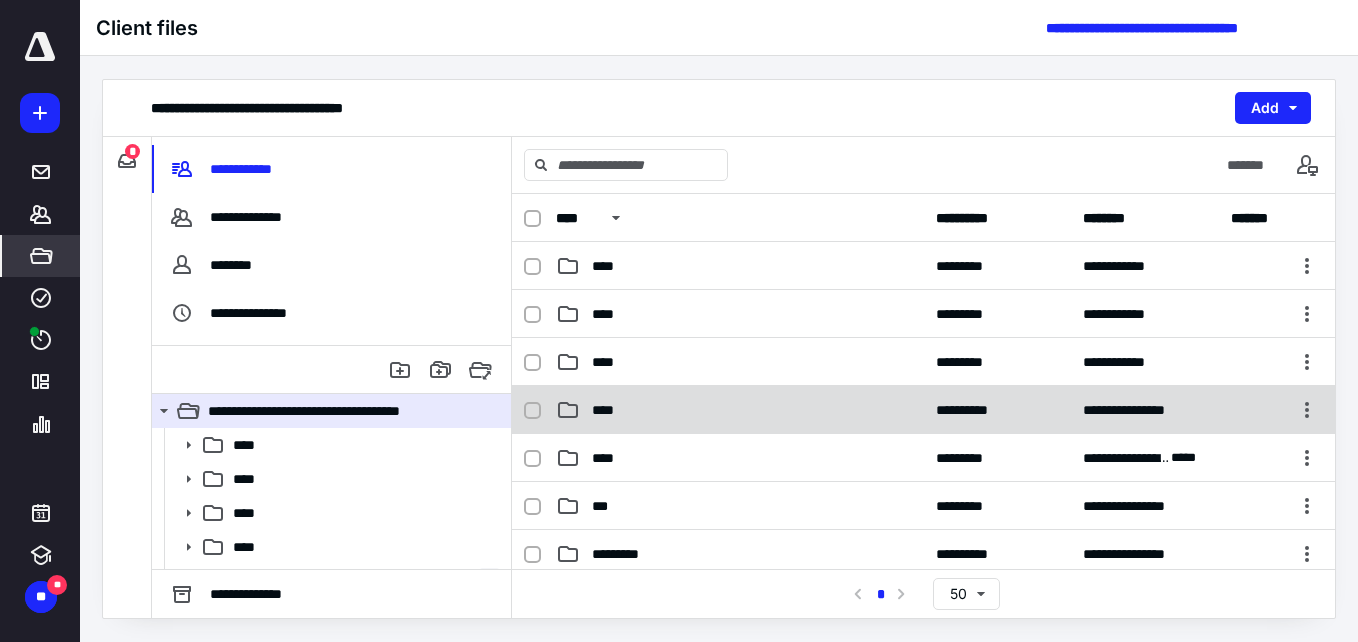 click on "**********" at bounding box center [923, 410] 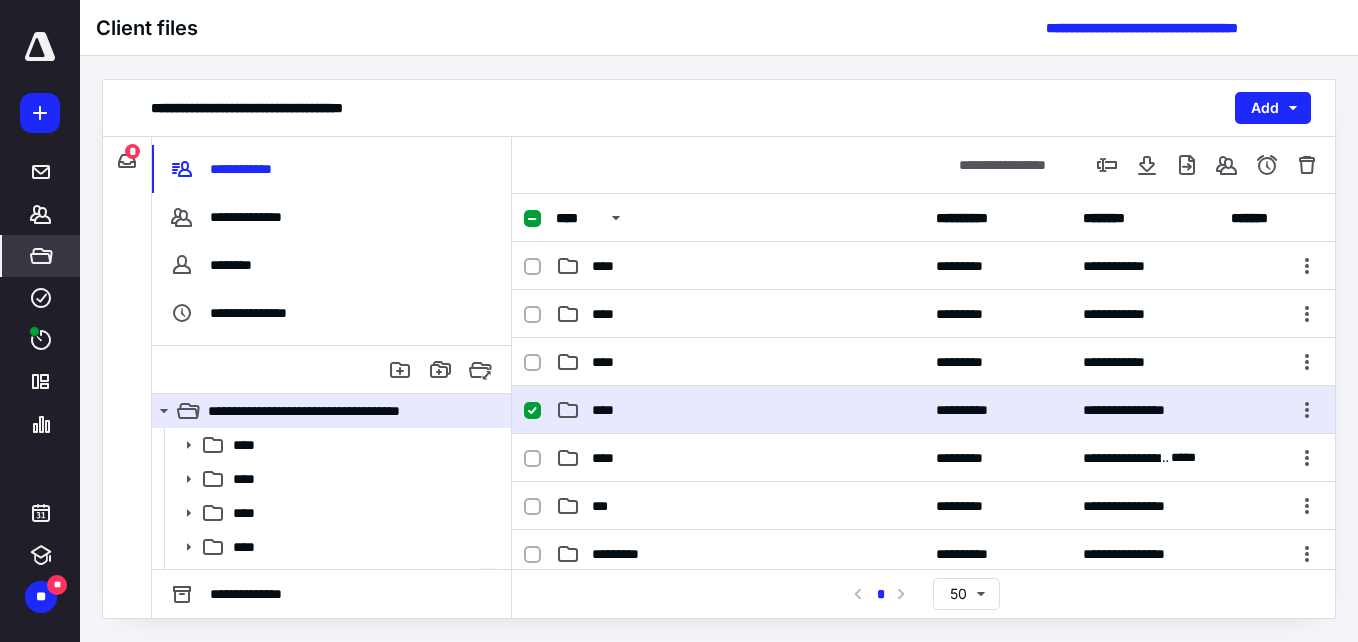 click on "**********" at bounding box center [923, 410] 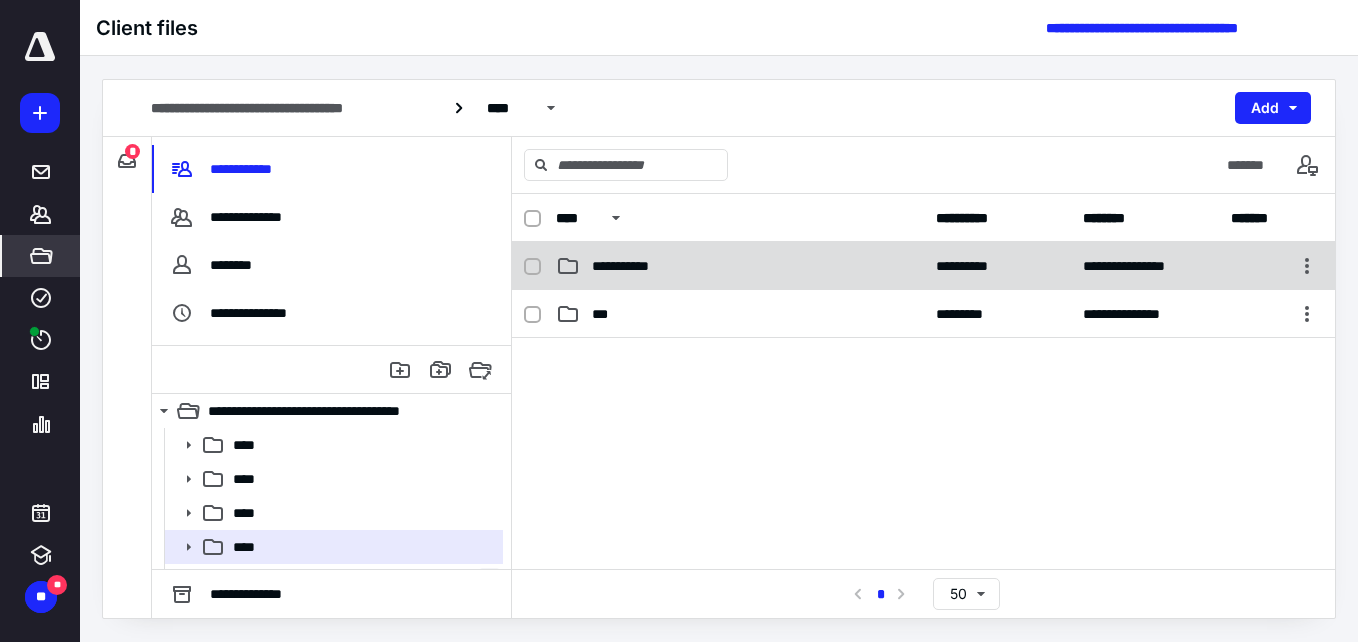 click on "**********" at bounding box center (740, 266) 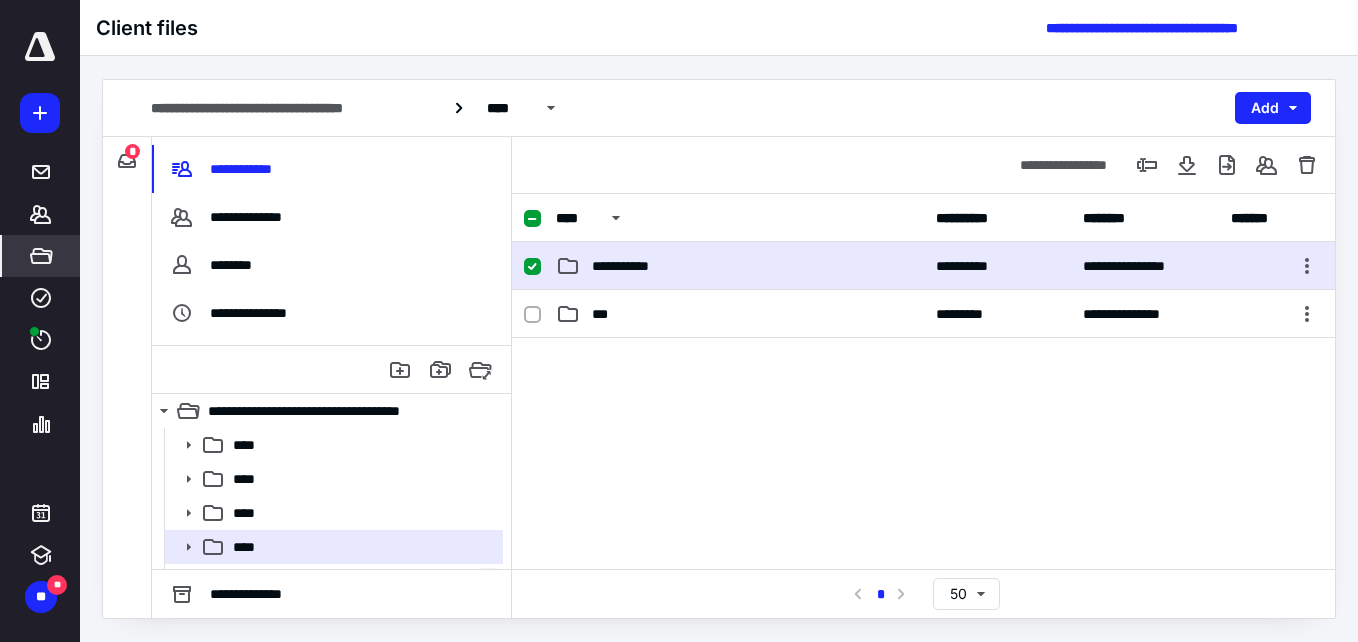 click on "**********" at bounding box center (740, 266) 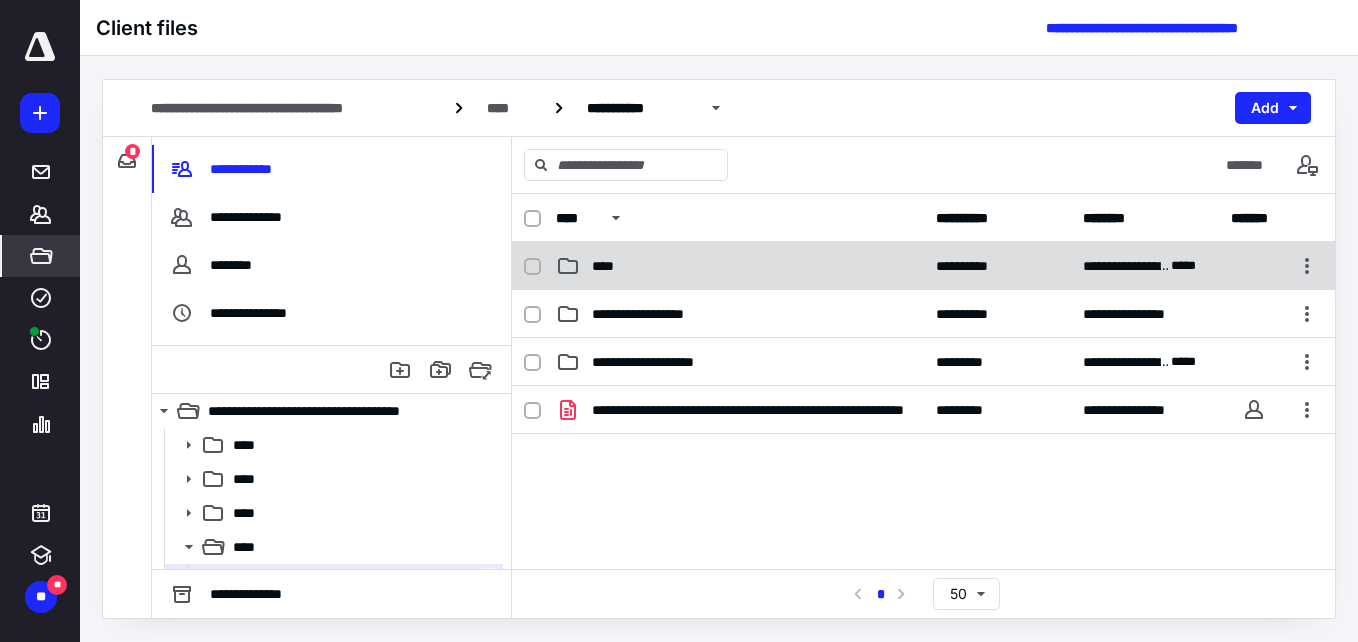 click on "**********" at bounding box center [923, 266] 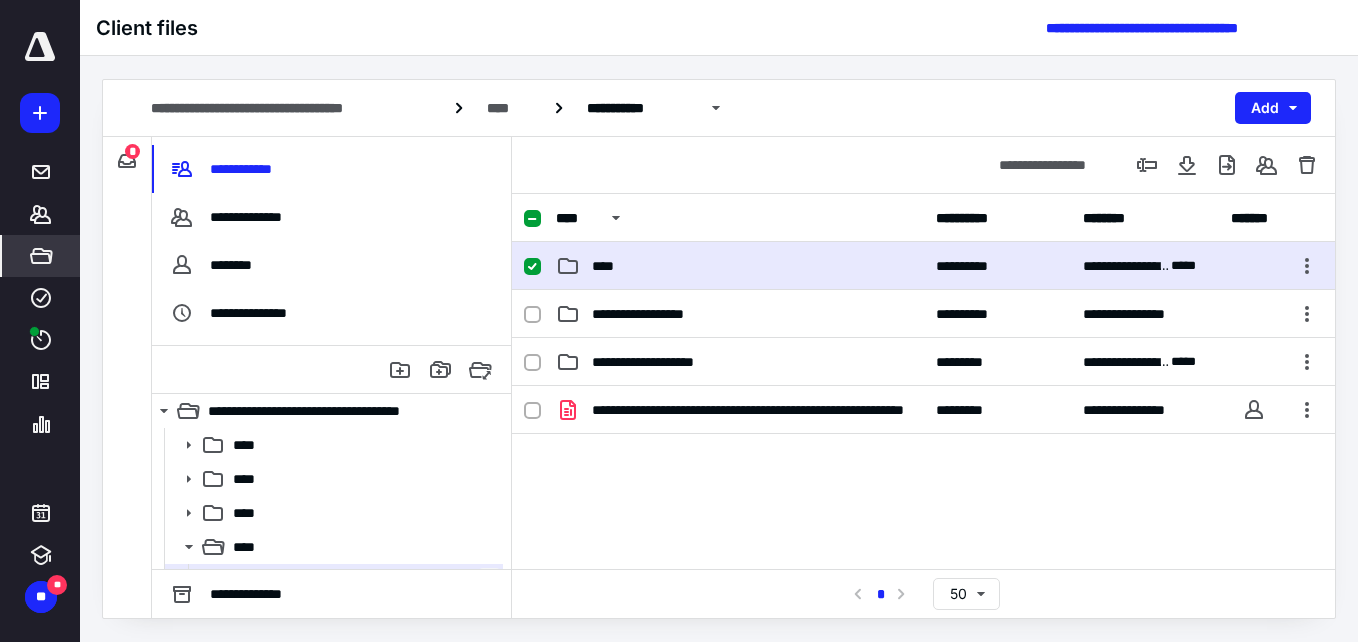 click on "**********" at bounding box center (923, 266) 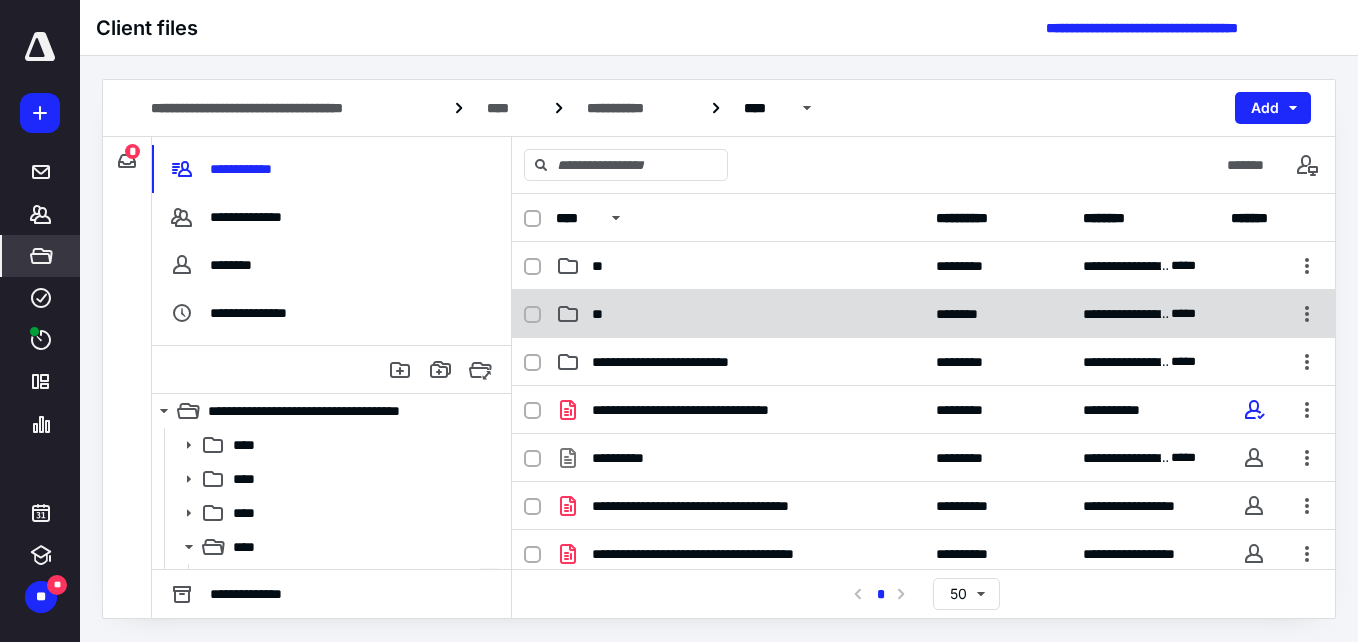 click on "**" at bounding box center (740, 314) 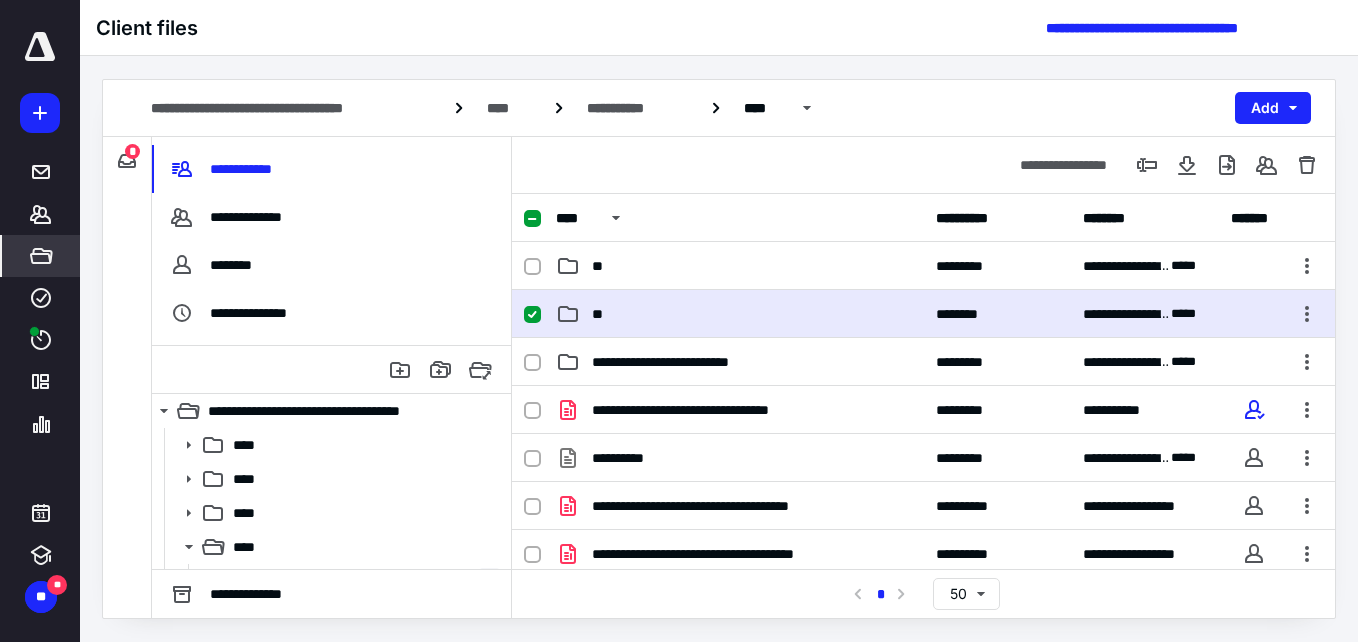click on "**" at bounding box center [740, 314] 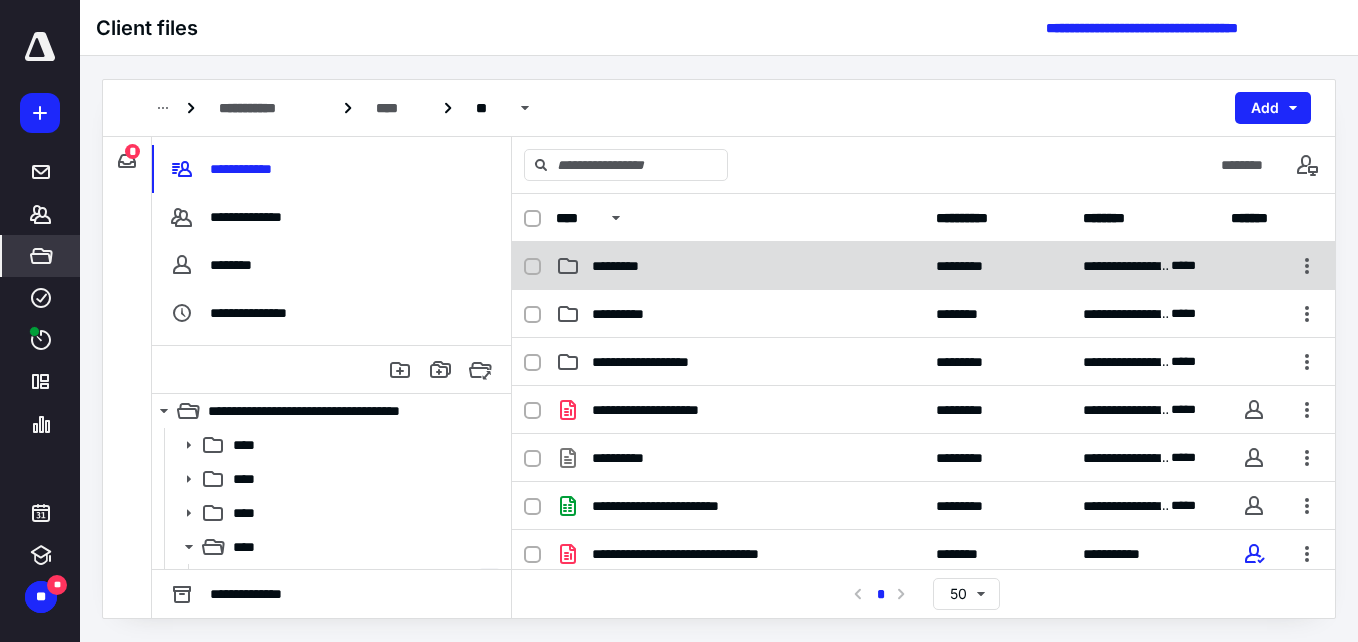 click on "**********" at bounding box center (923, 266) 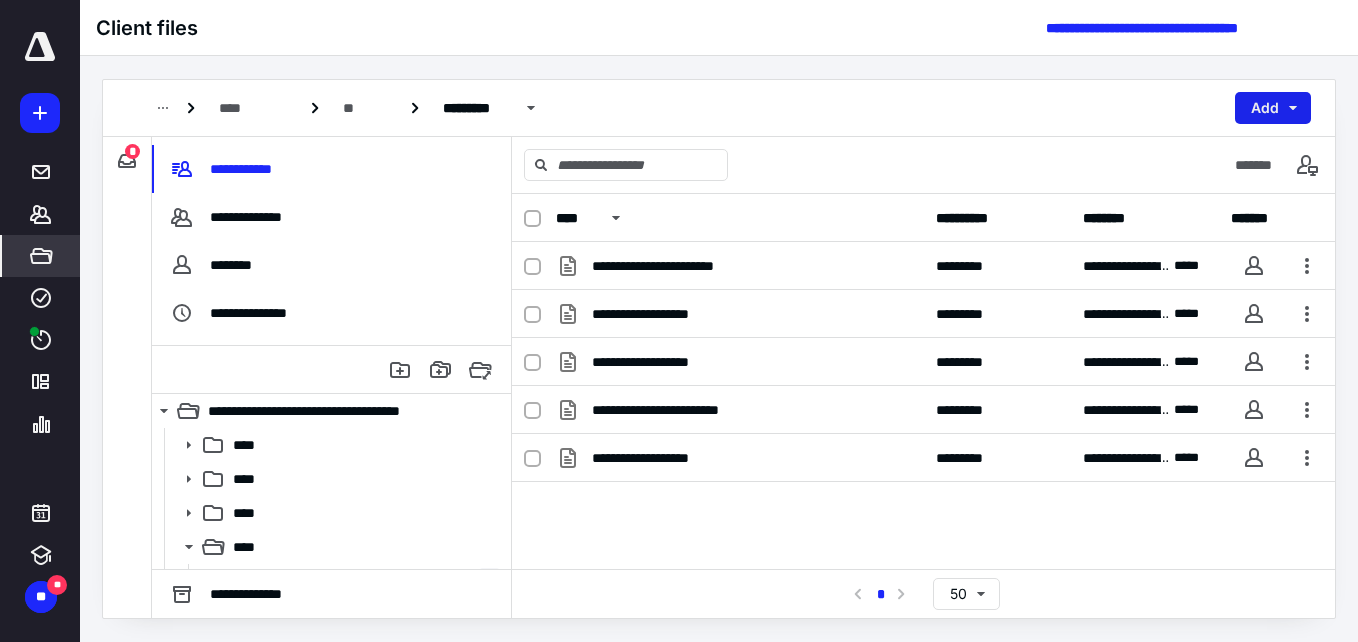 click on "Add" at bounding box center [1273, 108] 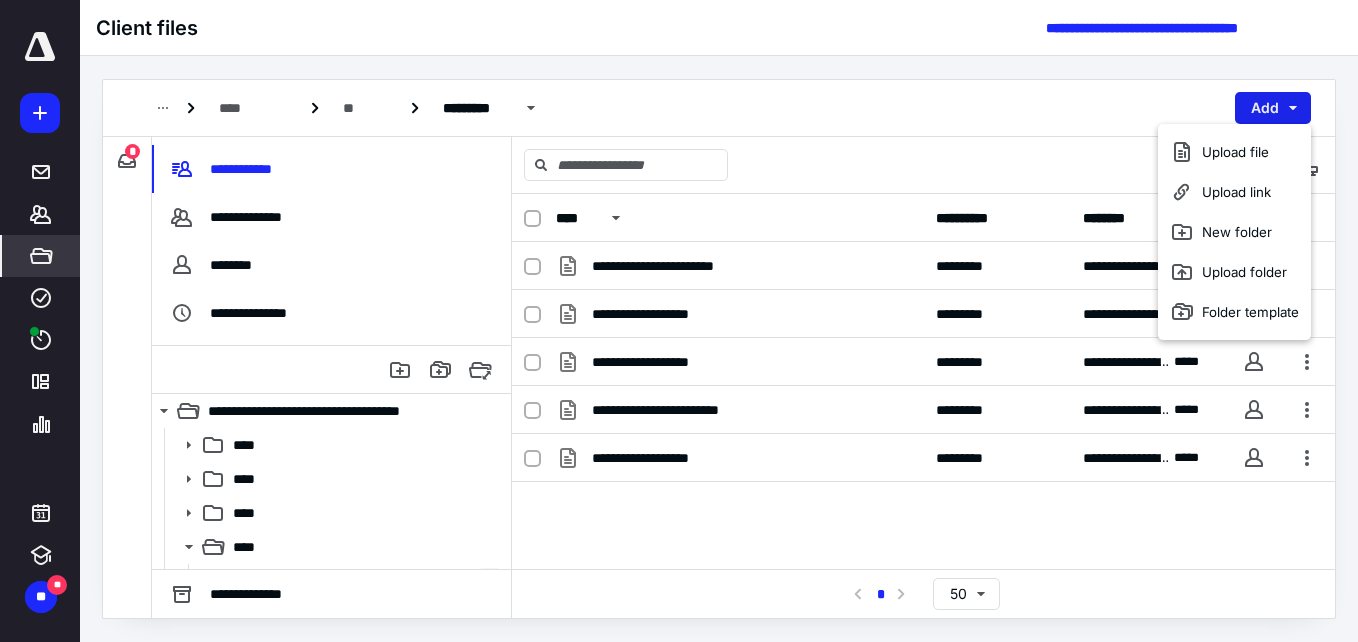click on "Add" at bounding box center [1273, 108] 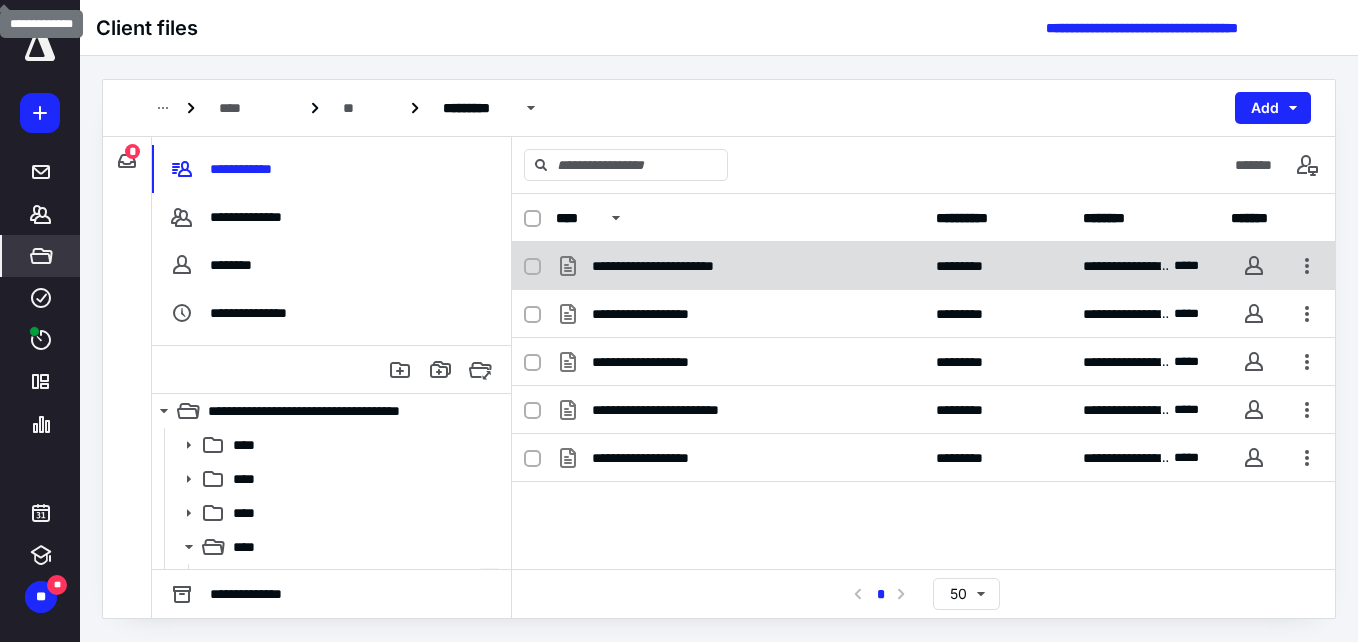 click on "*******" at bounding box center (1279, 165) 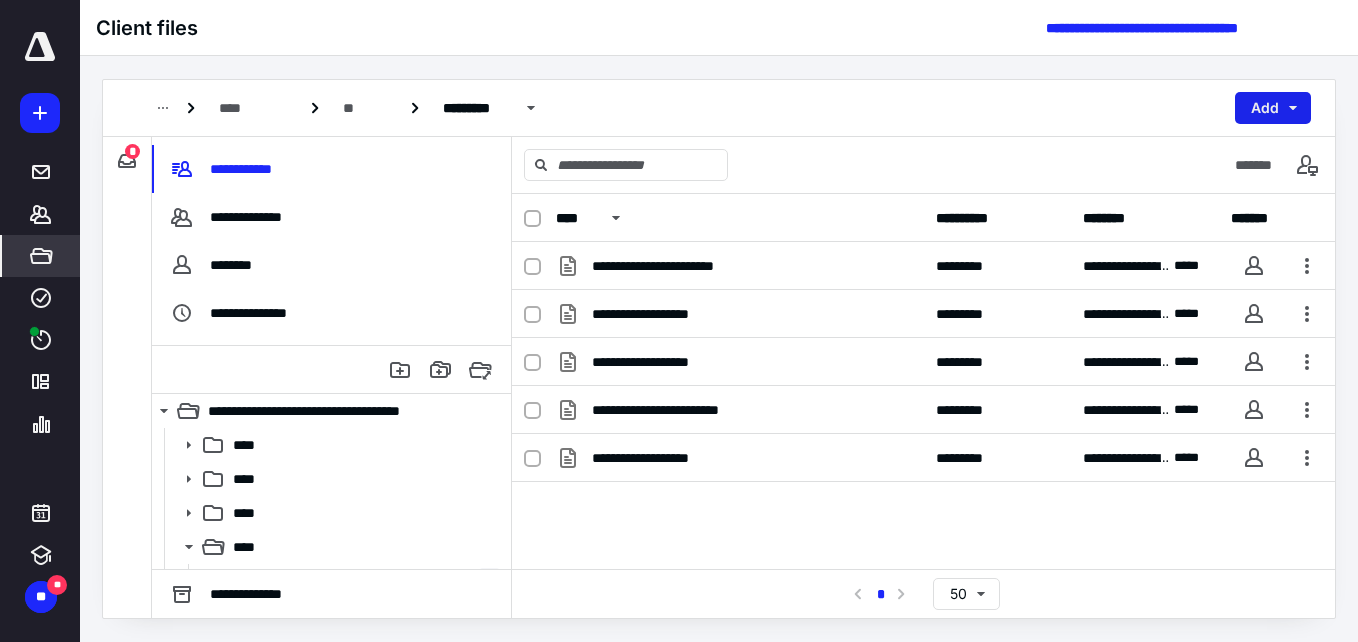 click on "Add" at bounding box center (1273, 108) 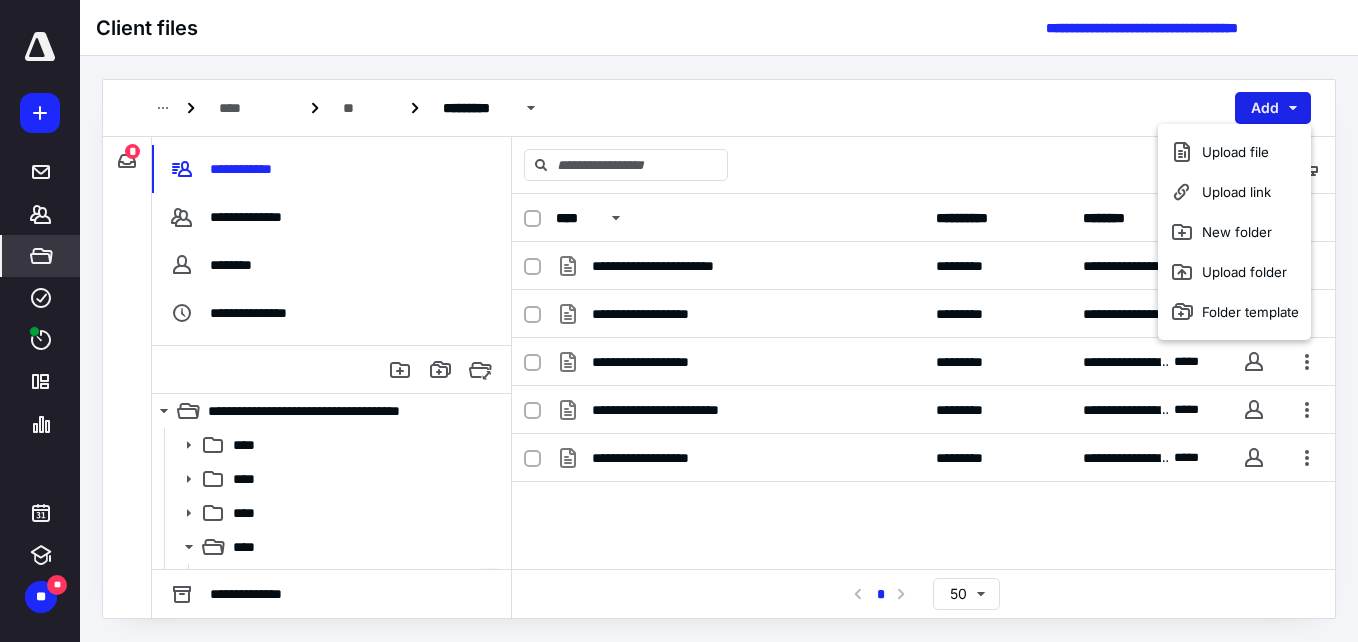 click on "Add" at bounding box center (1273, 108) 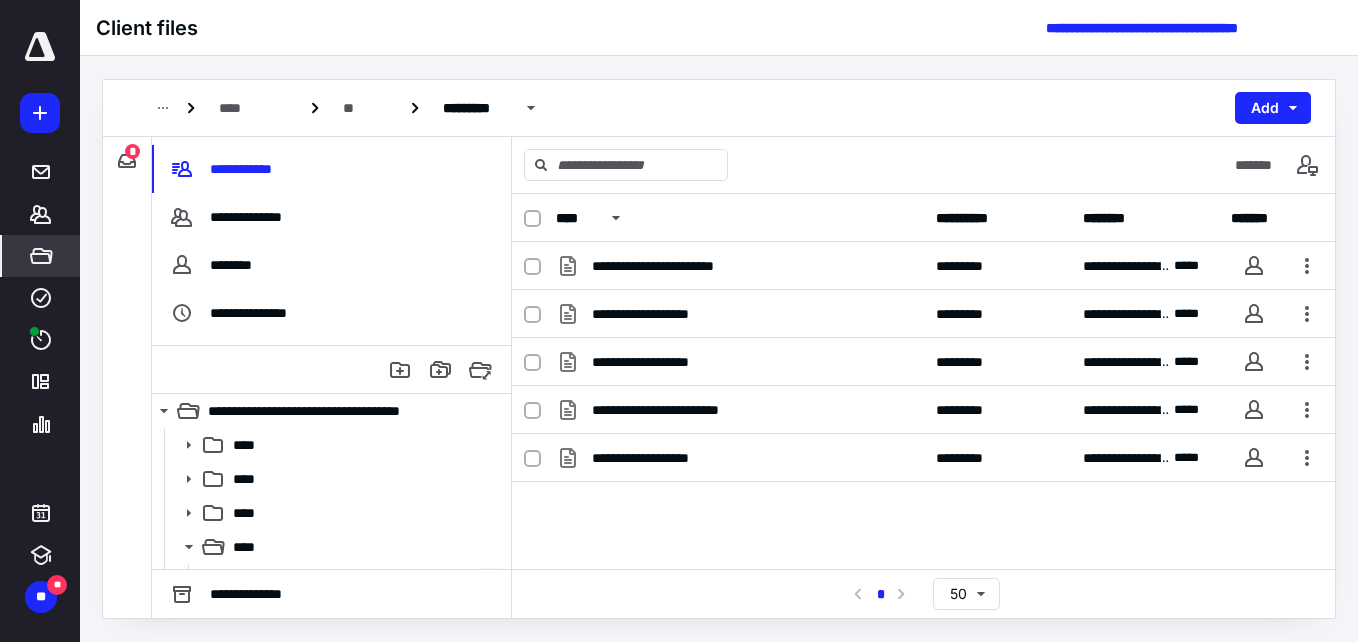 click on "*******" at bounding box center [1255, 165] 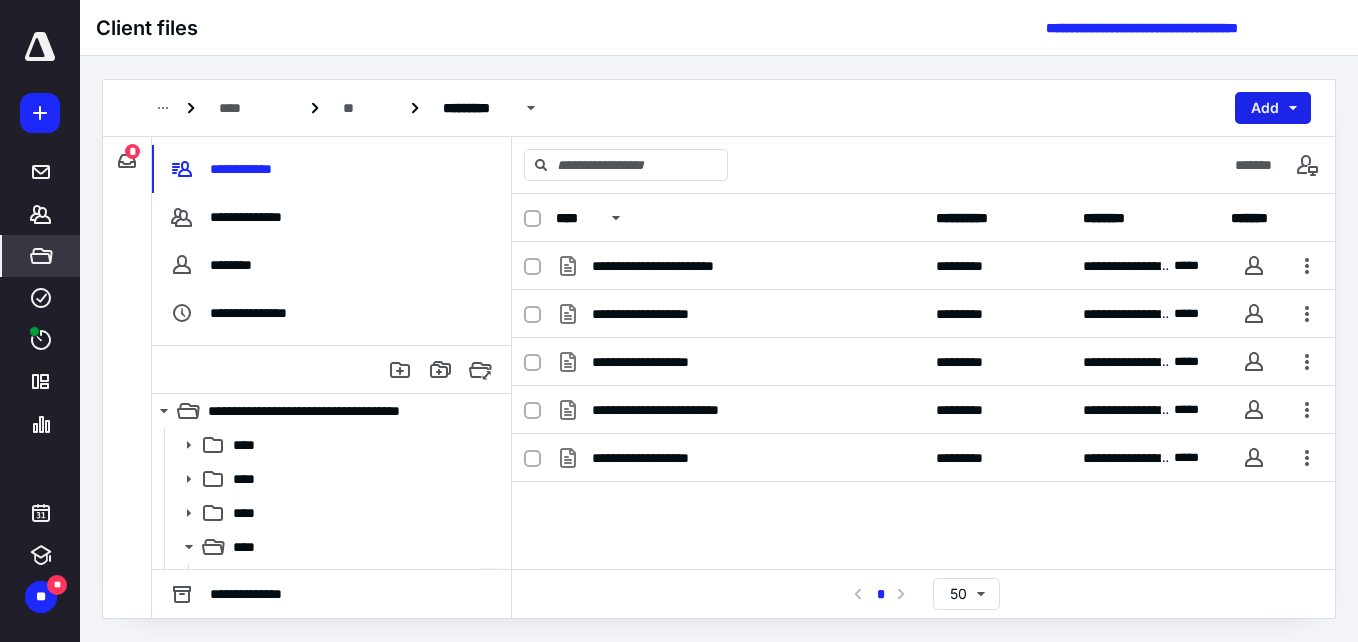 click on "Add" at bounding box center [1273, 108] 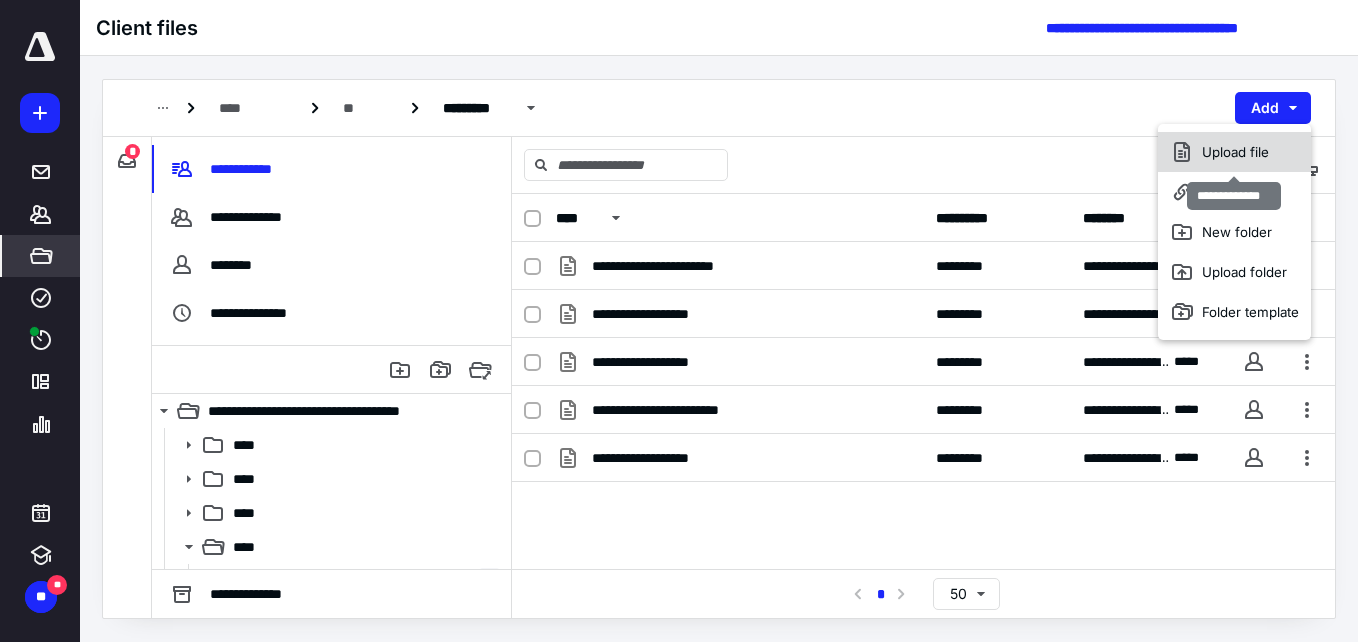 click on "Upload file" at bounding box center (1234, 152) 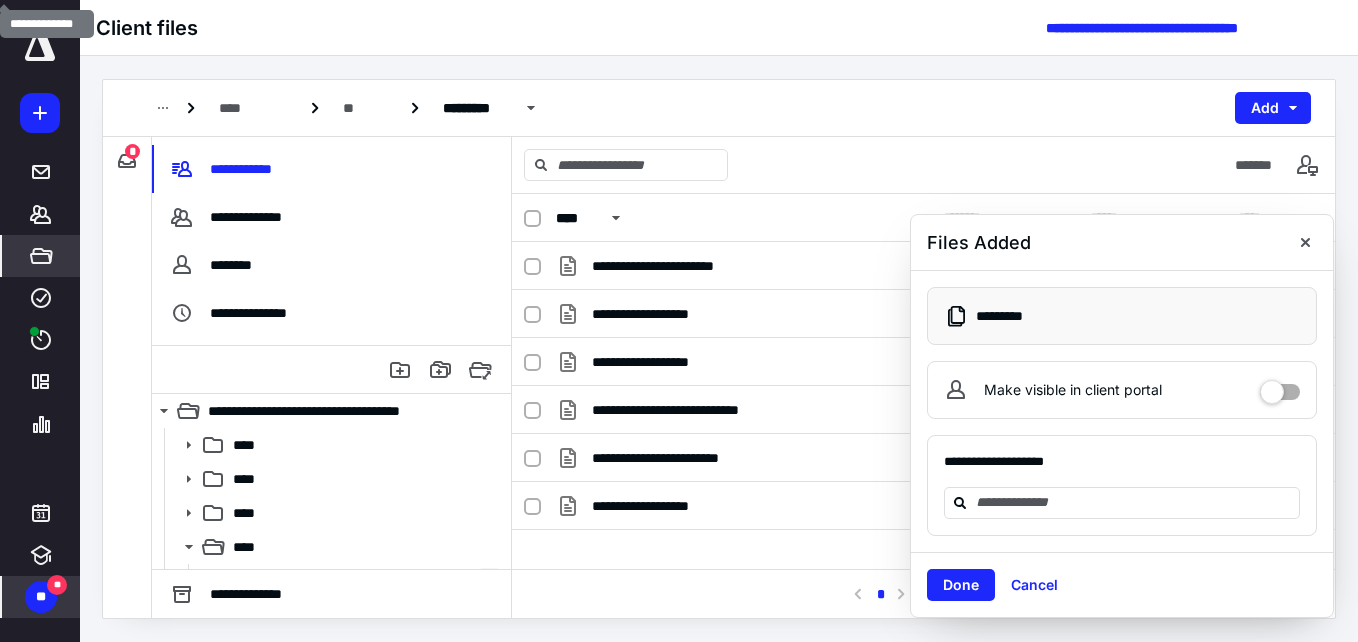 click on "**" at bounding box center [41, 597] 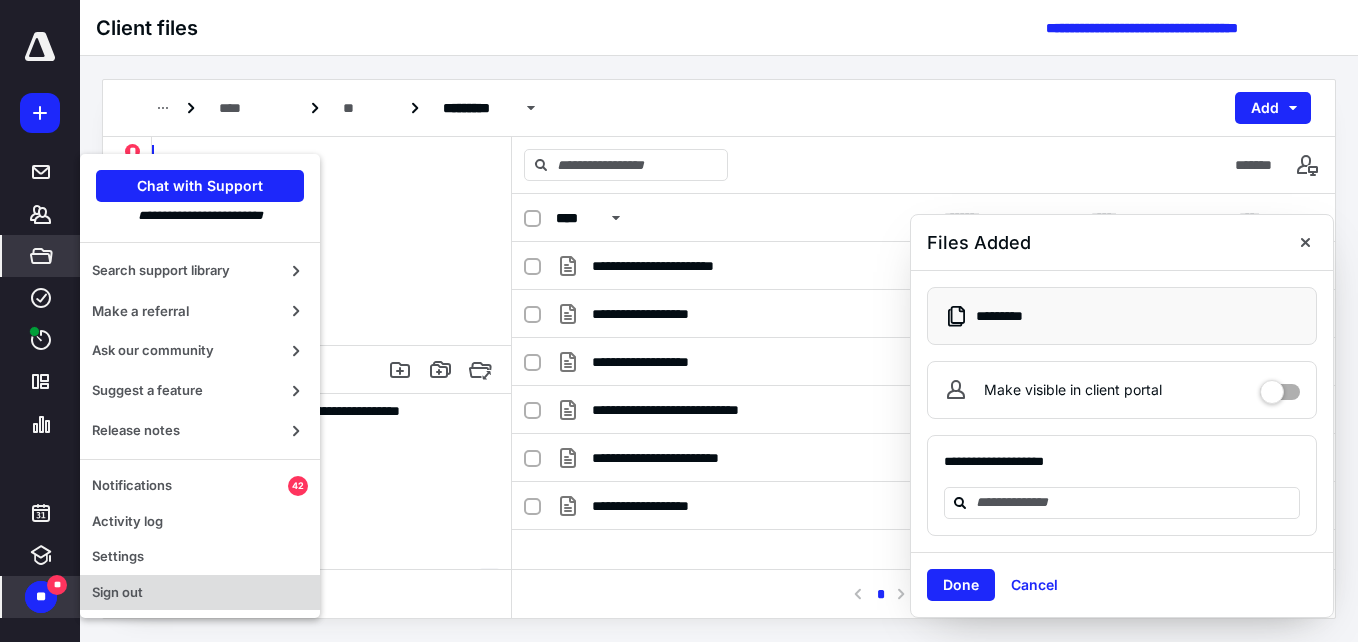 click on "Sign out" at bounding box center (200, 593) 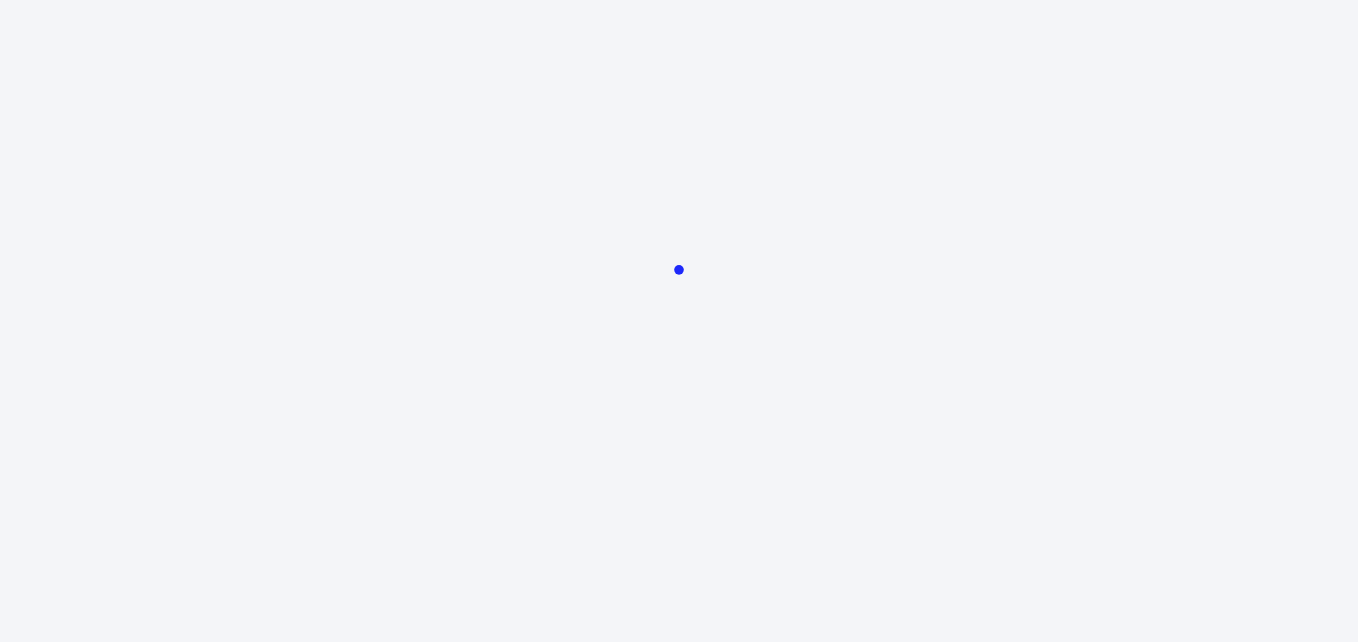 scroll, scrollTop: 0, scrollLeft: 0, axis: both 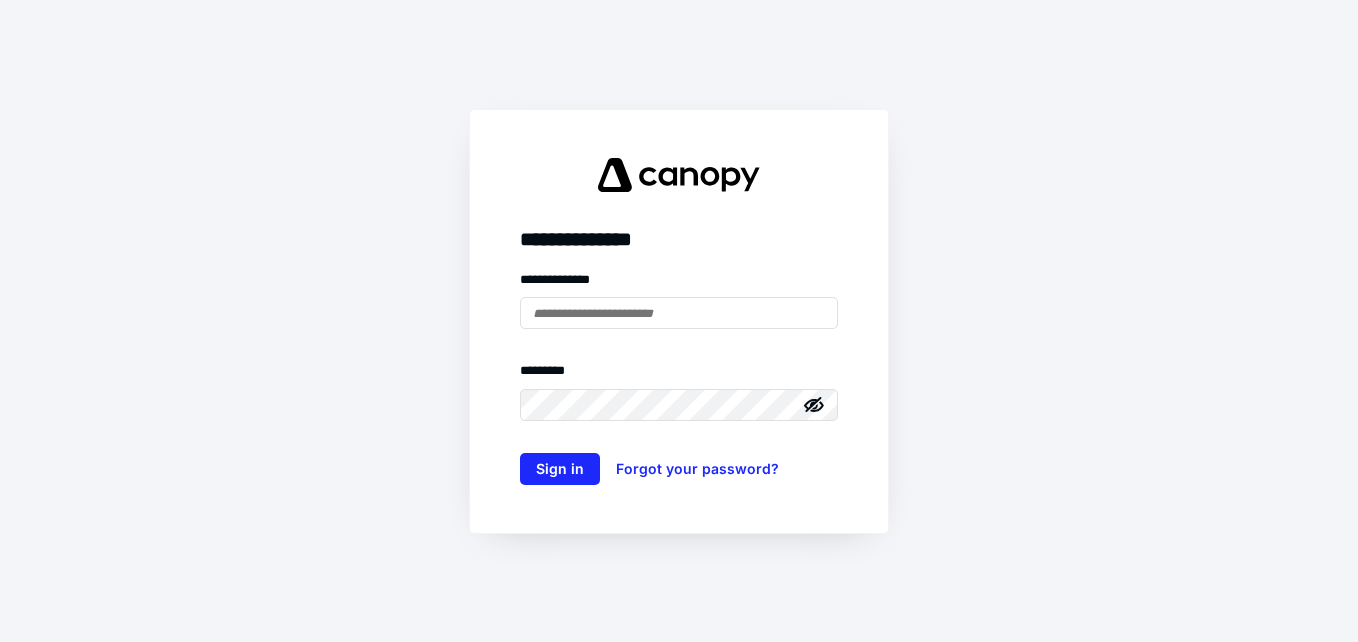 type on "**********" 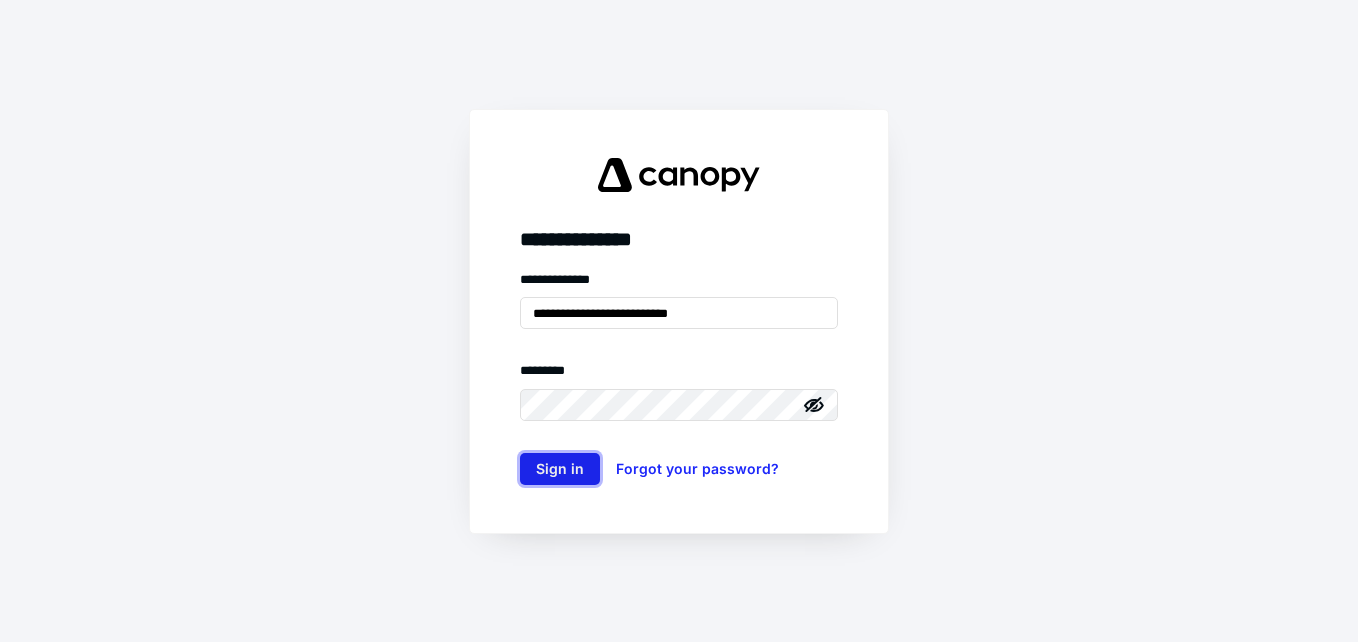 click on "Sign in" at bounding box center [560, 469] 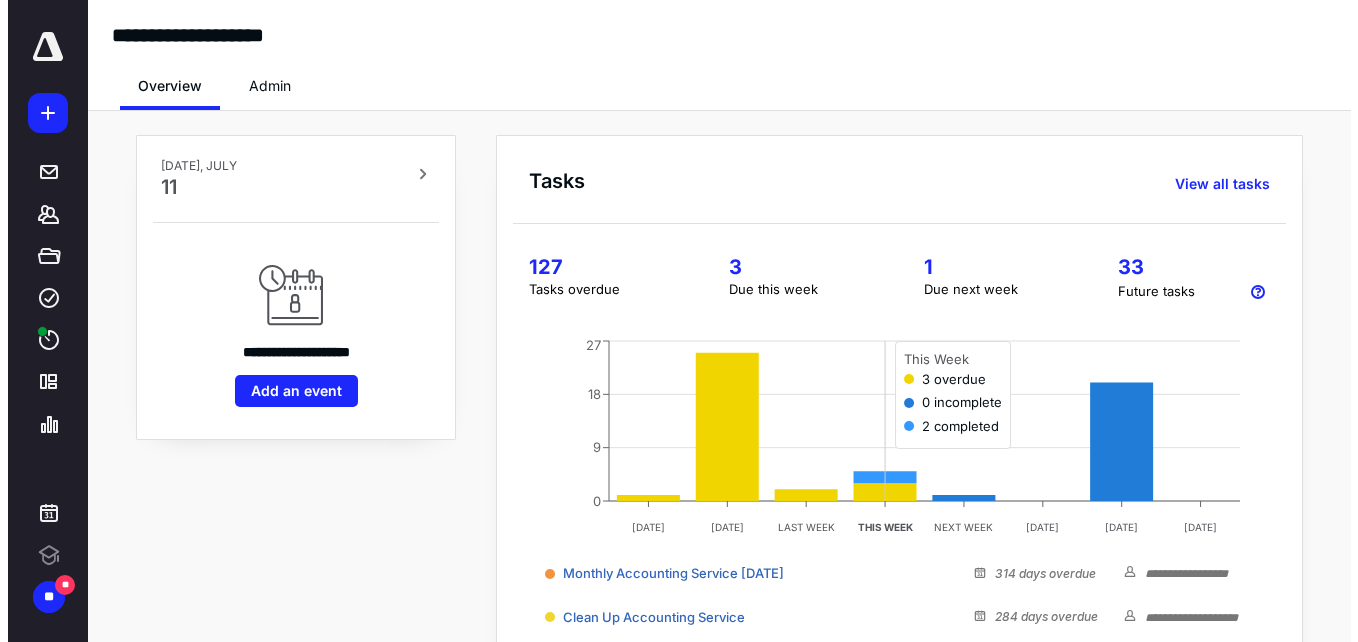 scroll, scrollTop: 0, scrollLeft: 0, axis: both 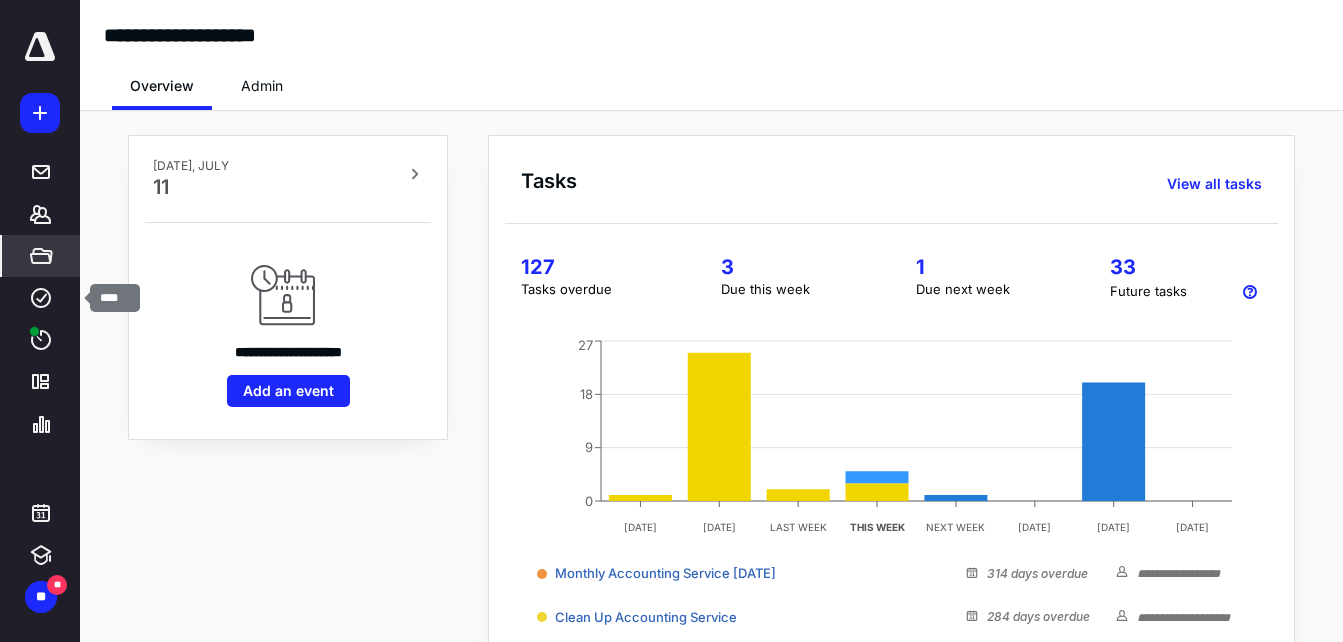 click 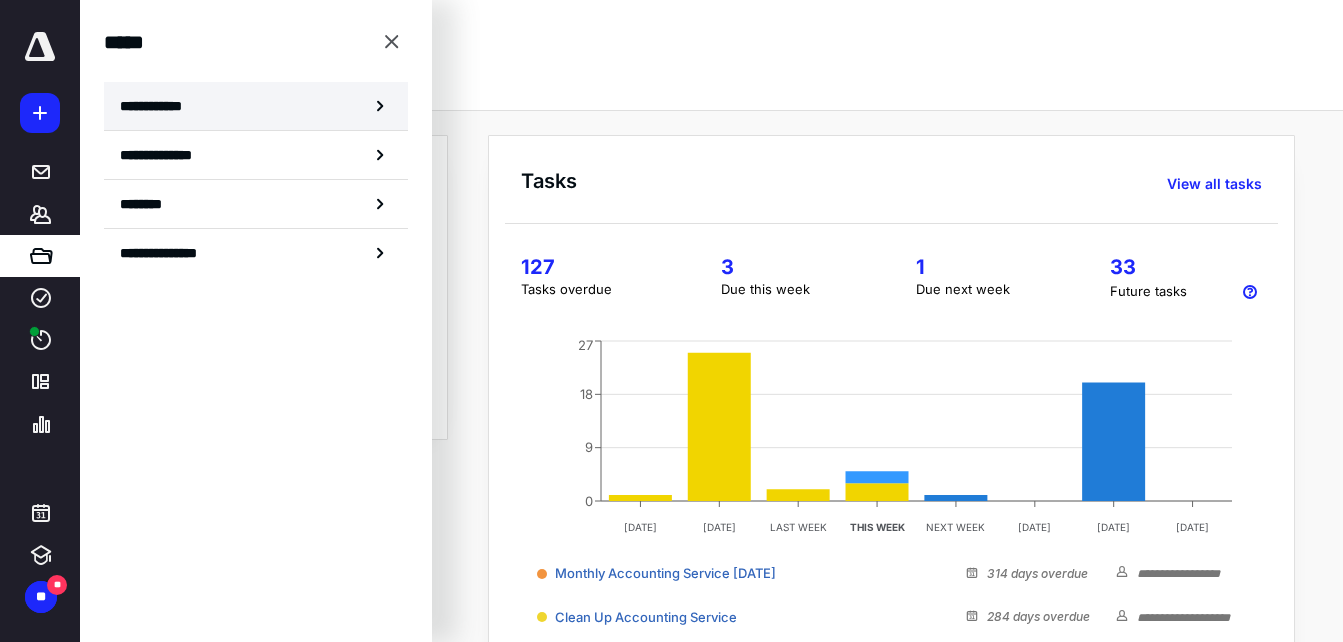 click on "**********" at bounding box center (256, 106) 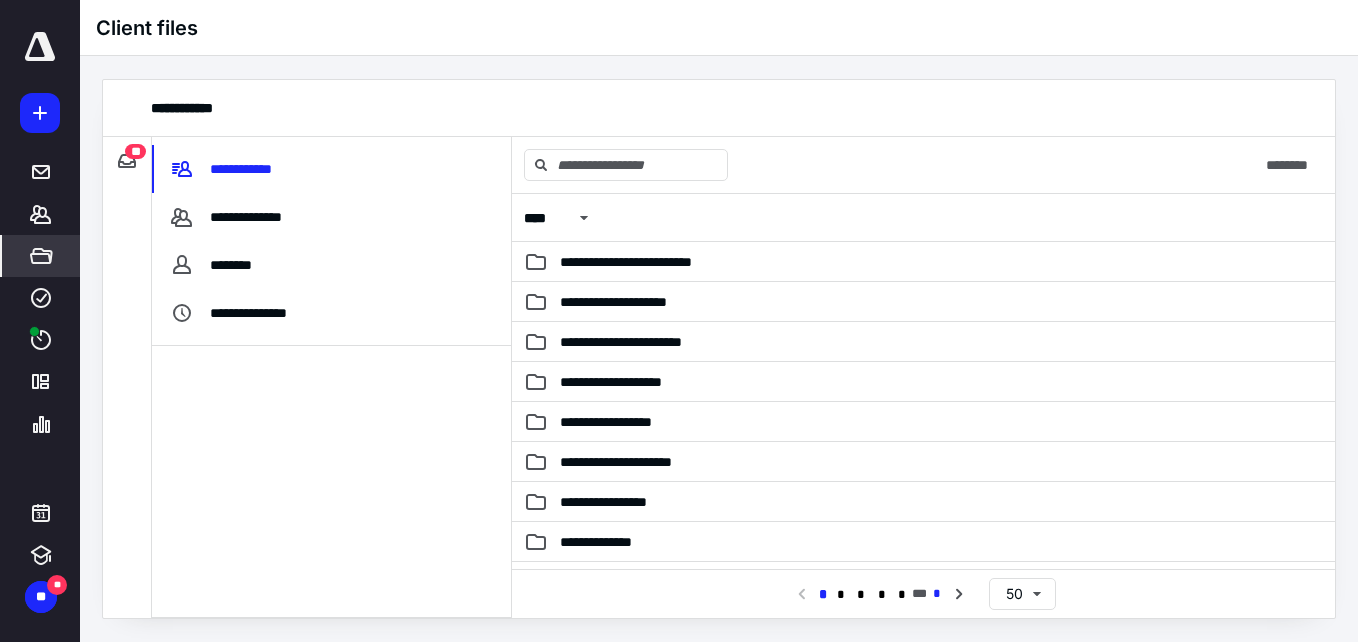 click on "*" at bounding box center [937, 594] 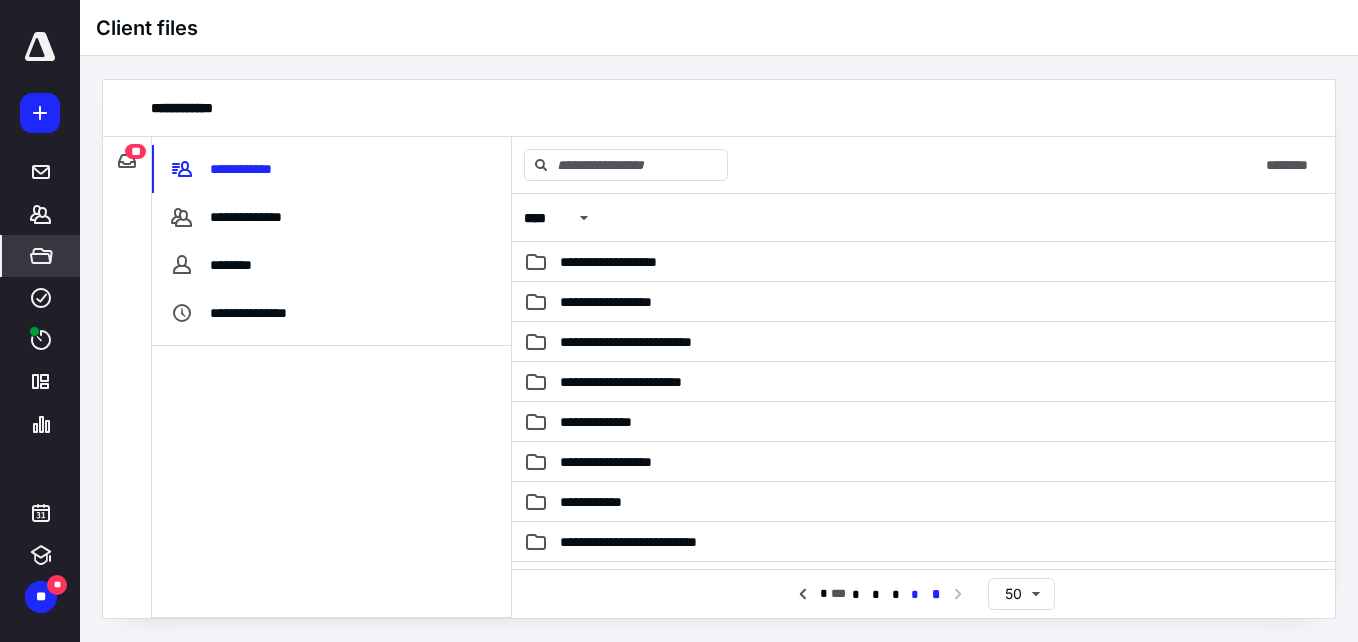 click on "*" at bounding box center (915, 595) 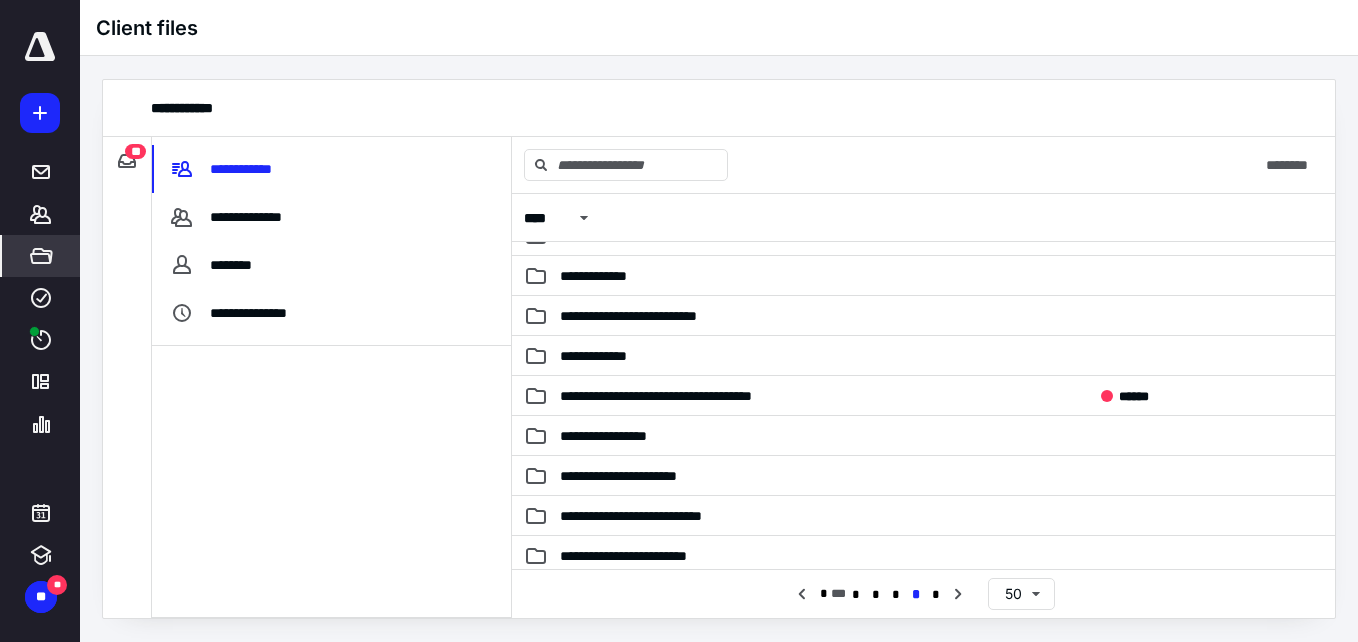 scroll, scrollTop: 1673, scrollLeft: 0, axis: vertical 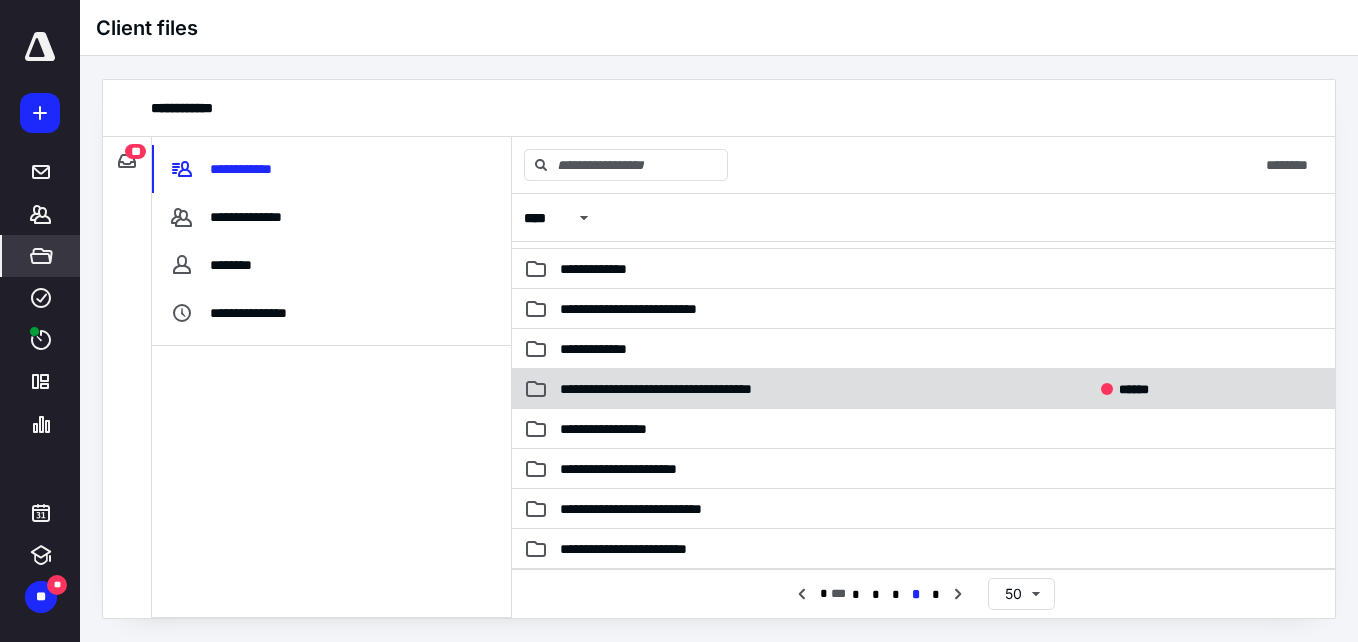 click on "**********" at bounding box center [696, 389] 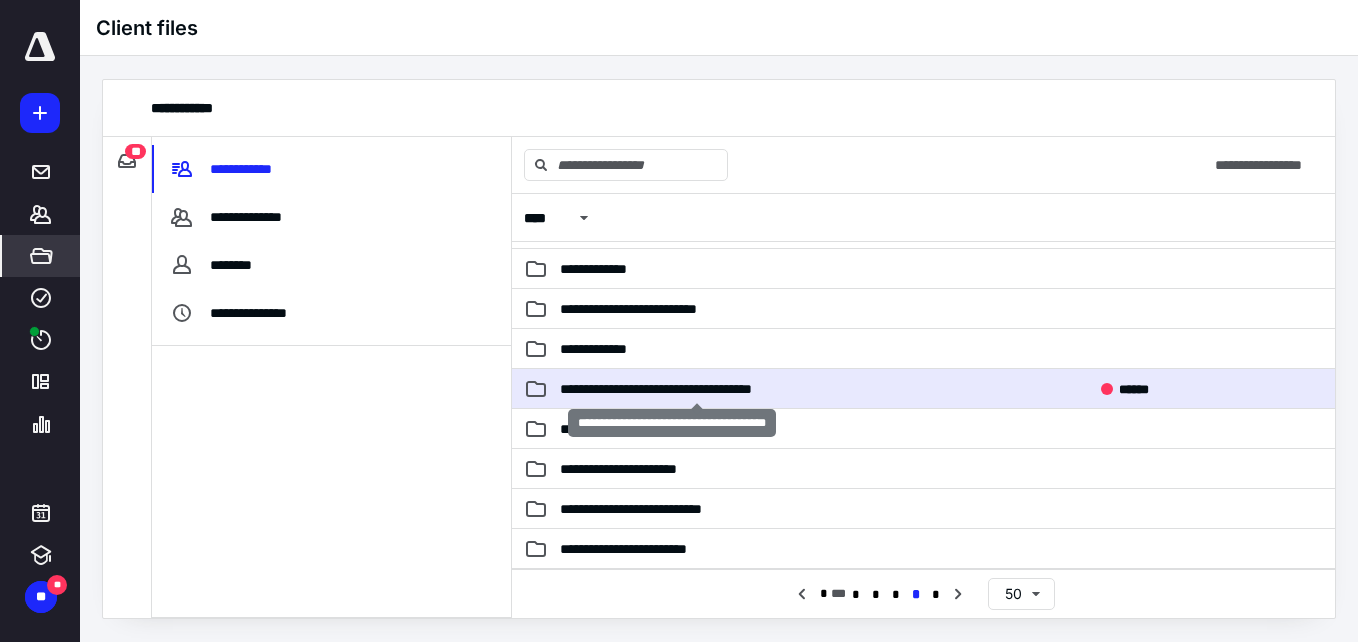 click on "**********" at bounding box center (696, 389) 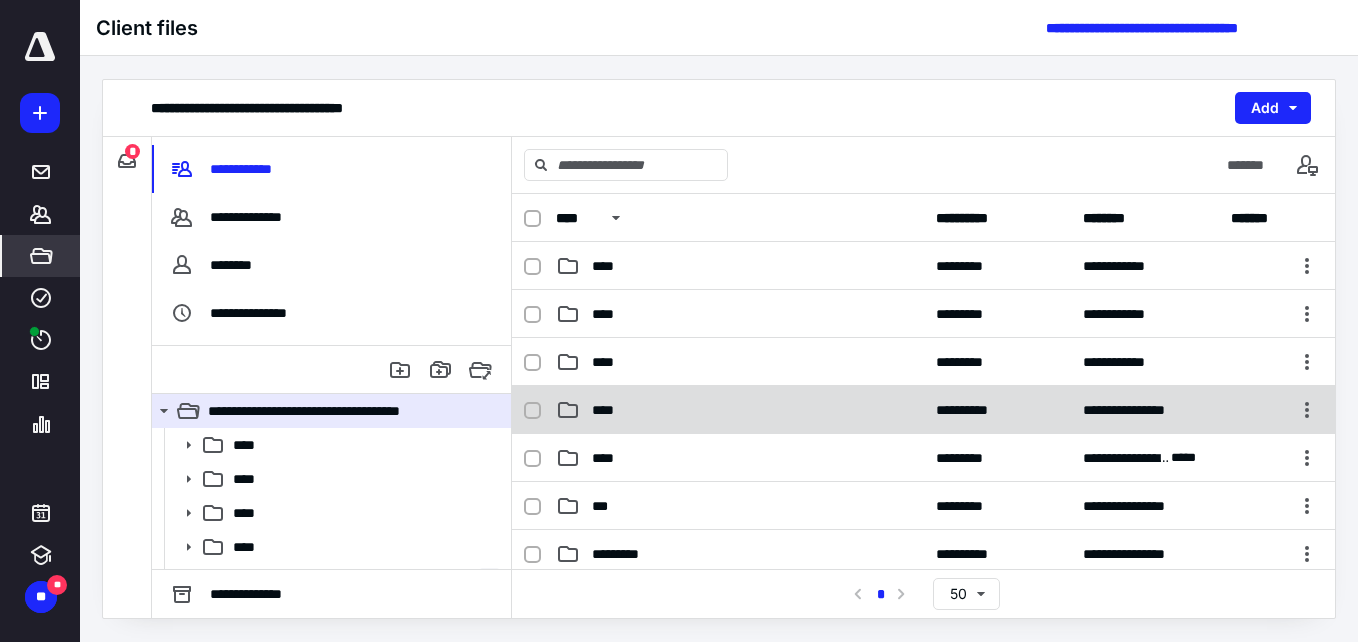 click on "**********" at bounding box center (923, 410) 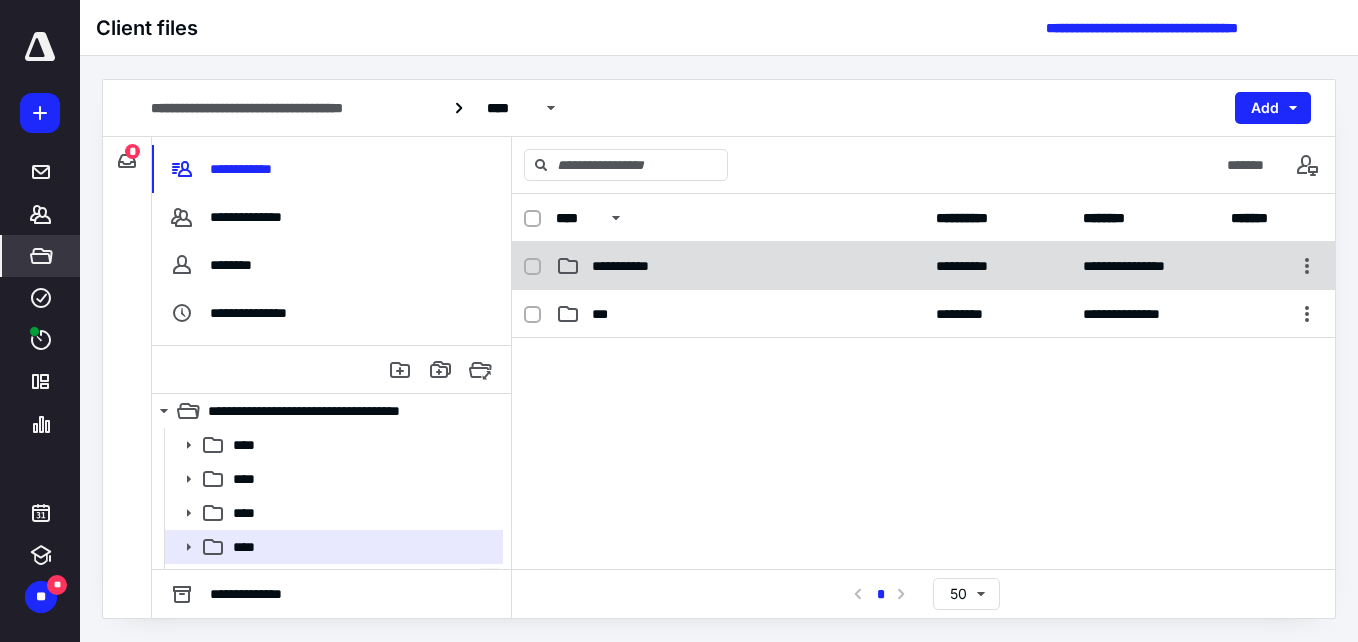 click on "**********" at bounding box center [740, 266] 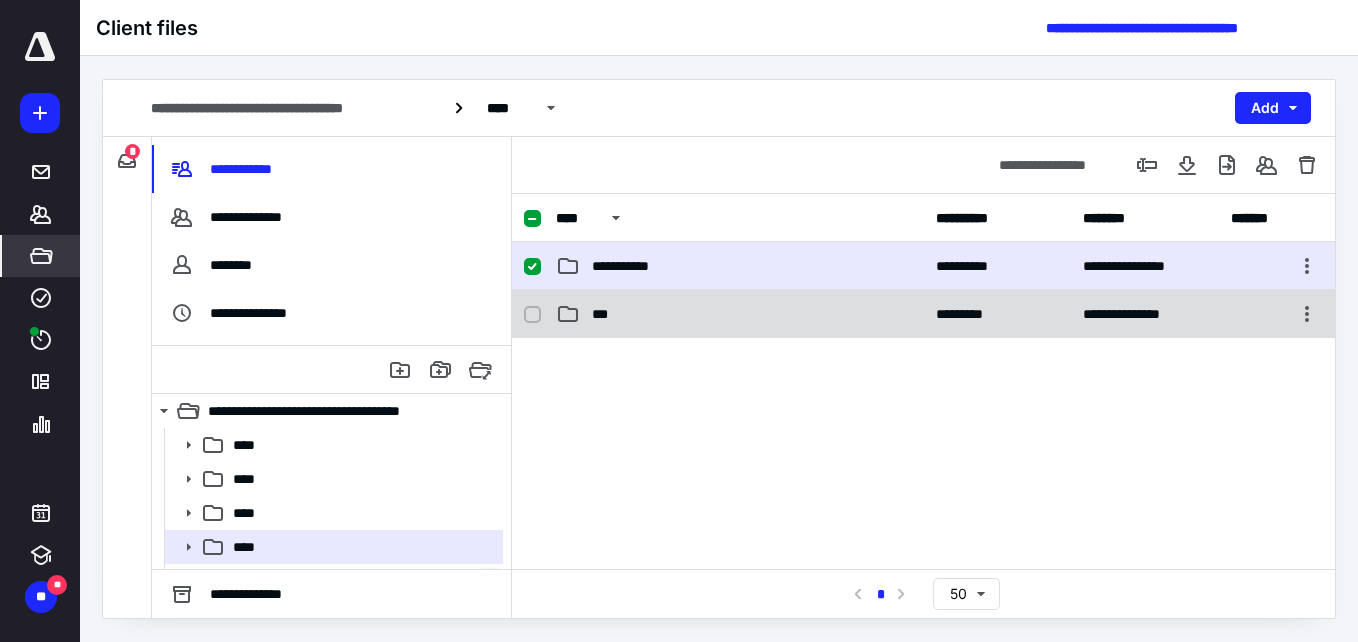 click on "***" at bounding box center (740, 314) 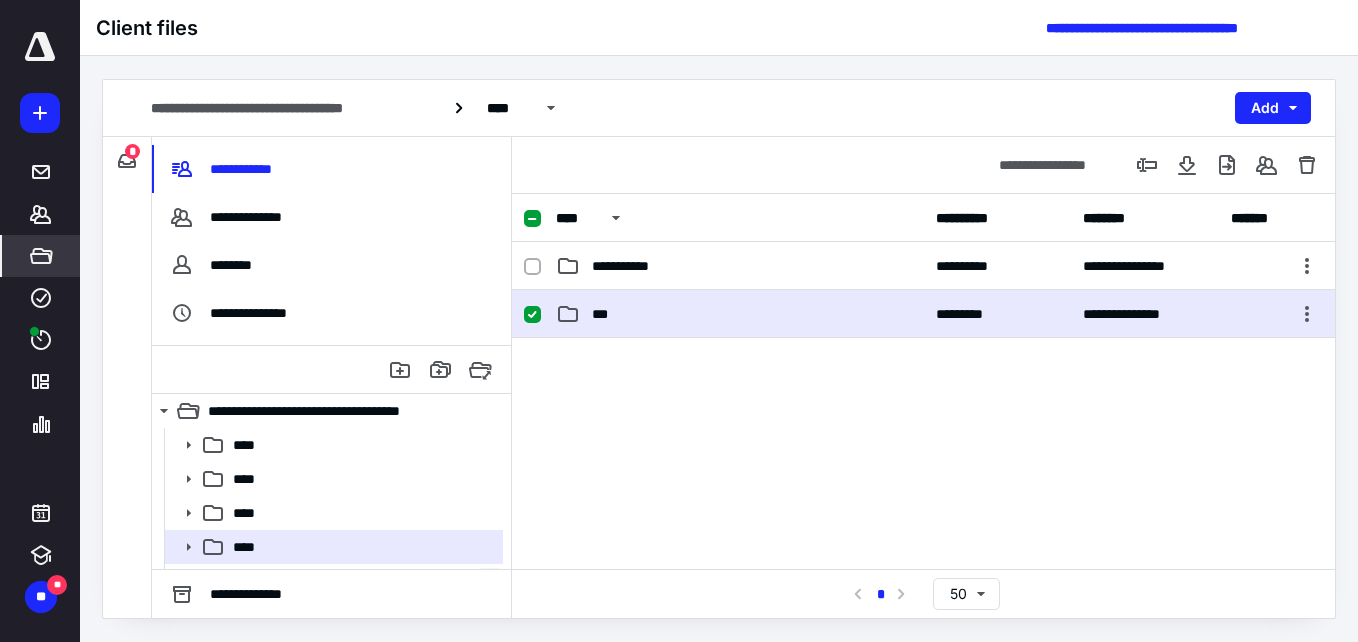 click on "***" at bounding box center (740, 314) 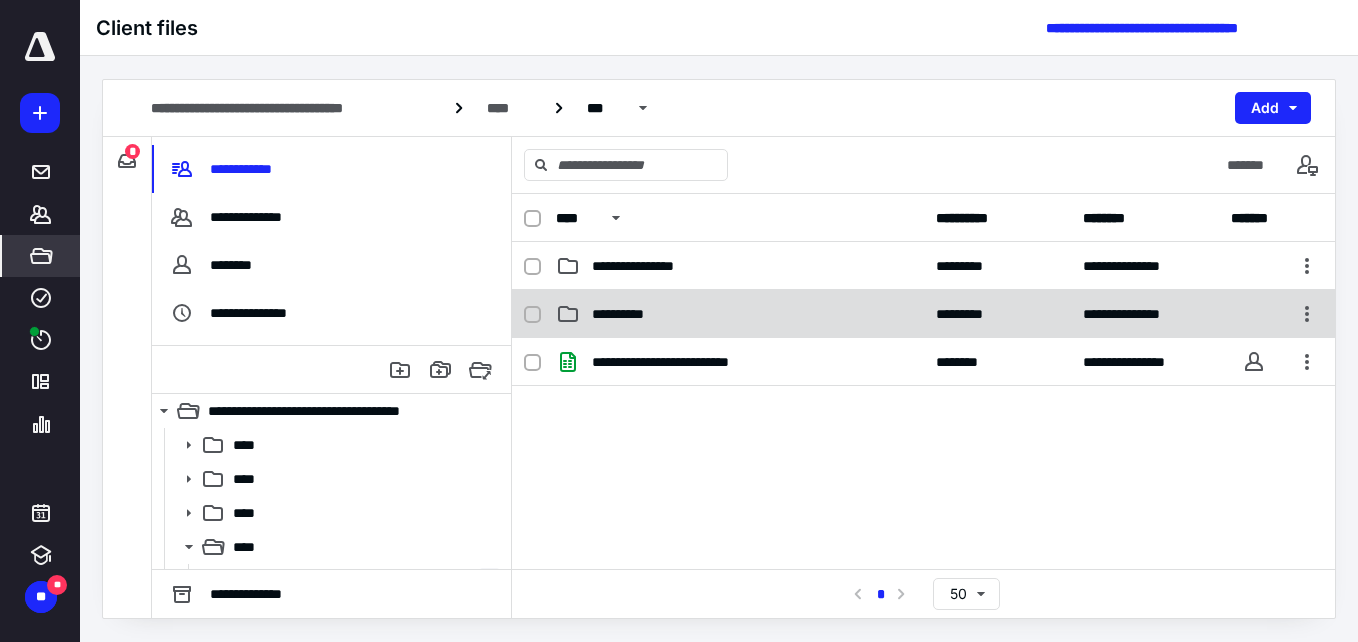 click on "**********" at bounding box center [627, 314] 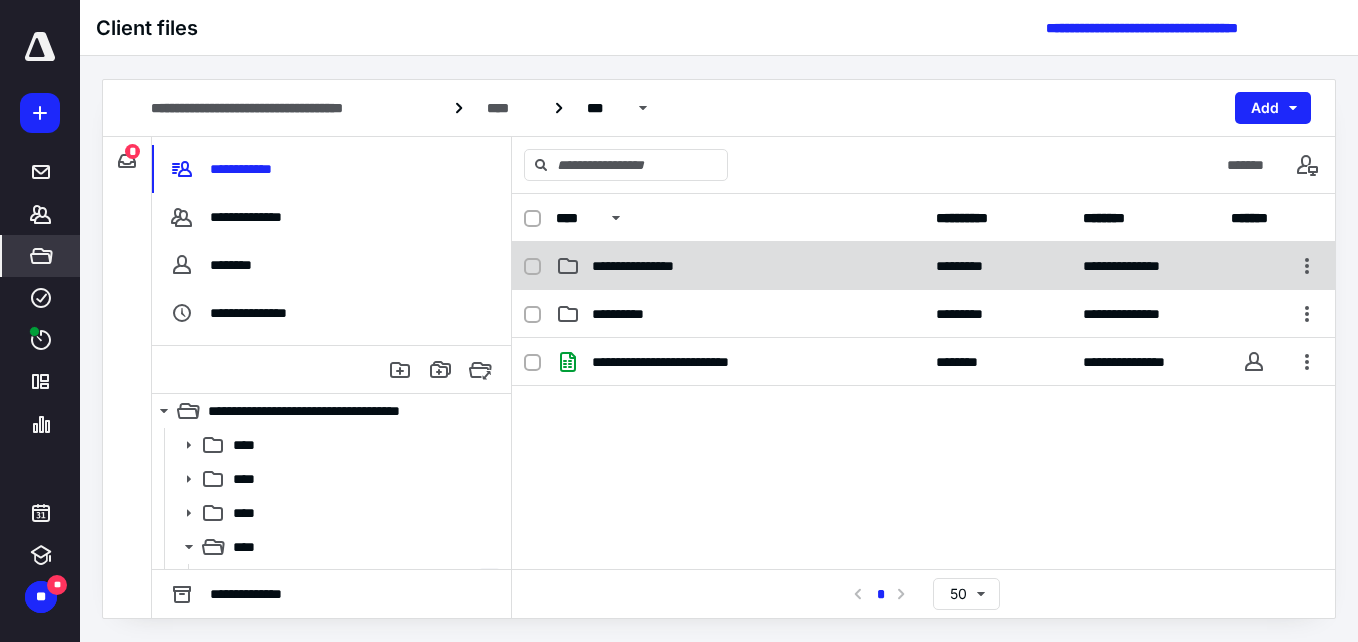 click on "**********" at bounding box center [655, 266] 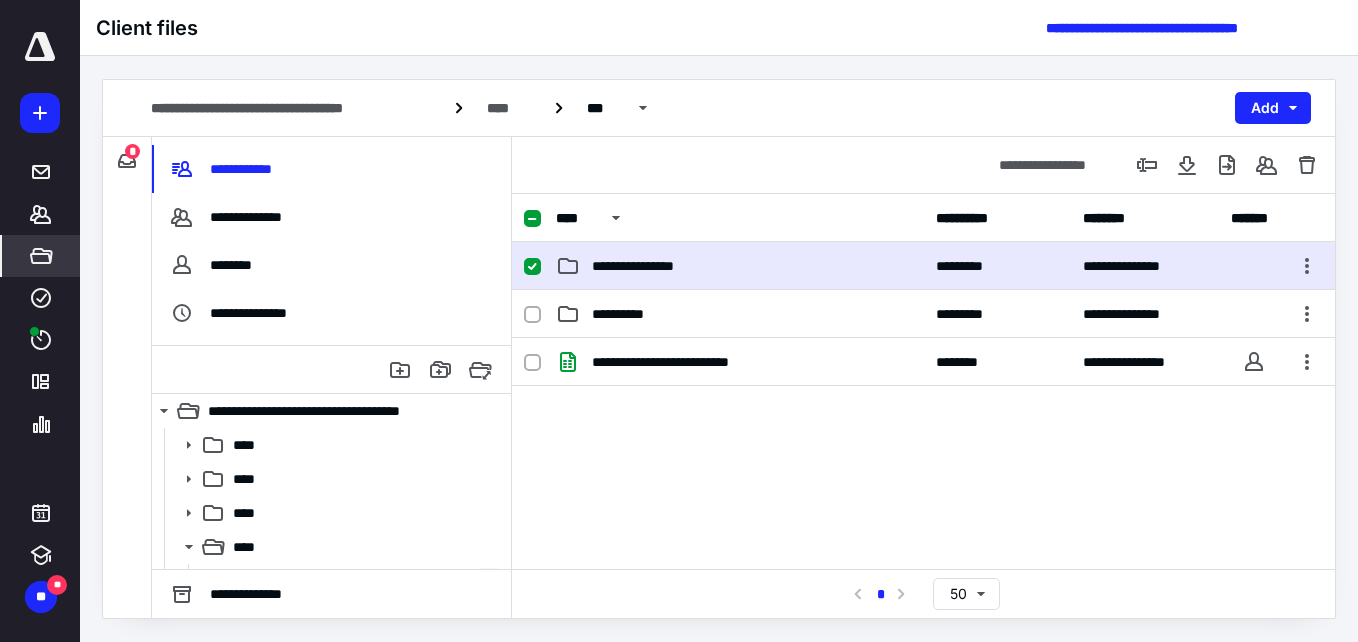 click at bounding box center (532, 267) 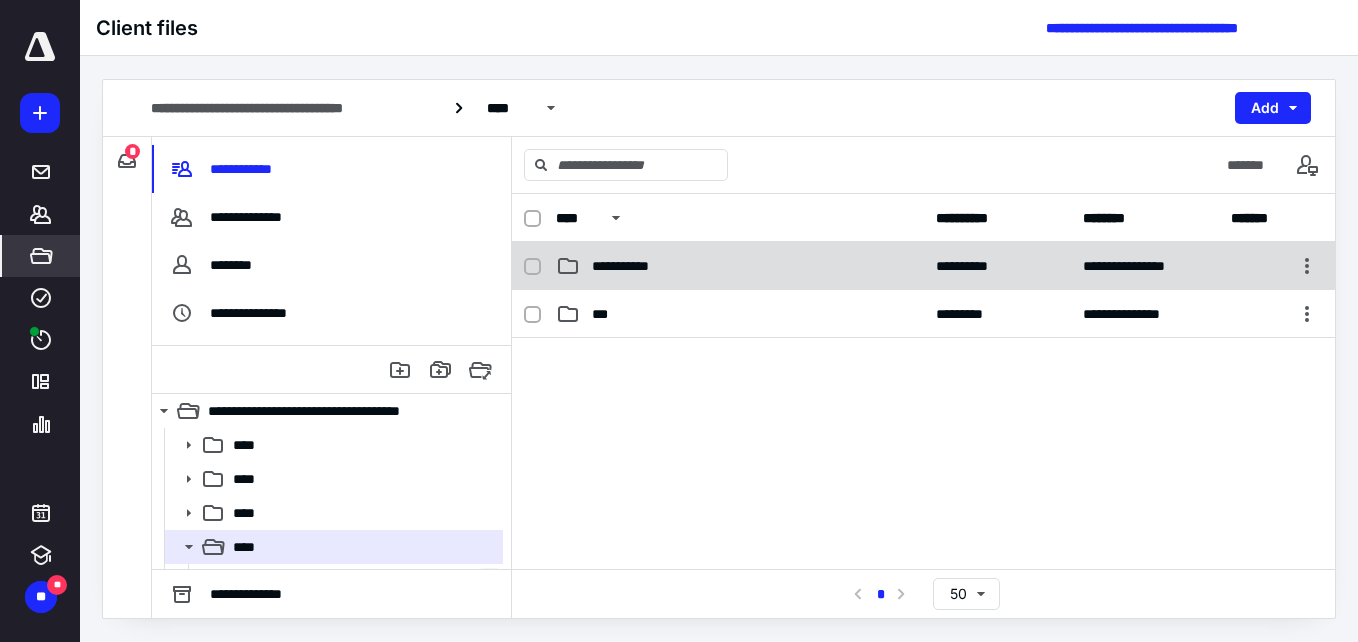 click on "**********" at bounding box center (740, 266) 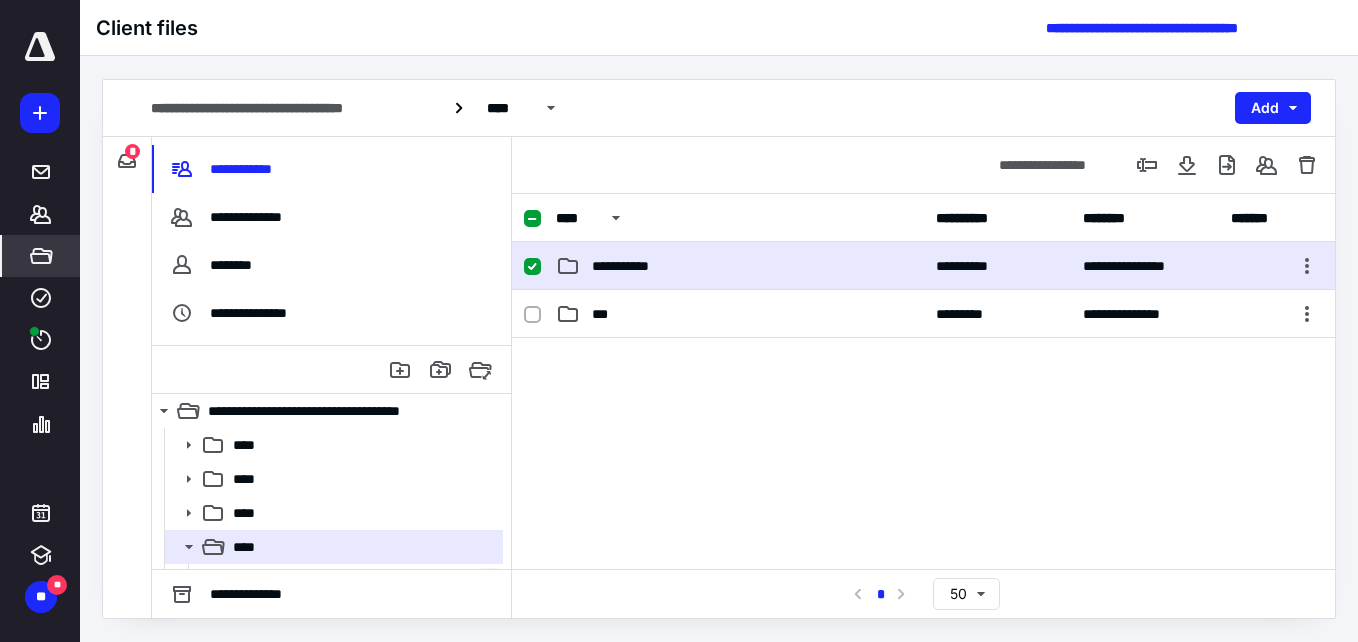 click on "**********" at bounding box center (740, 266) 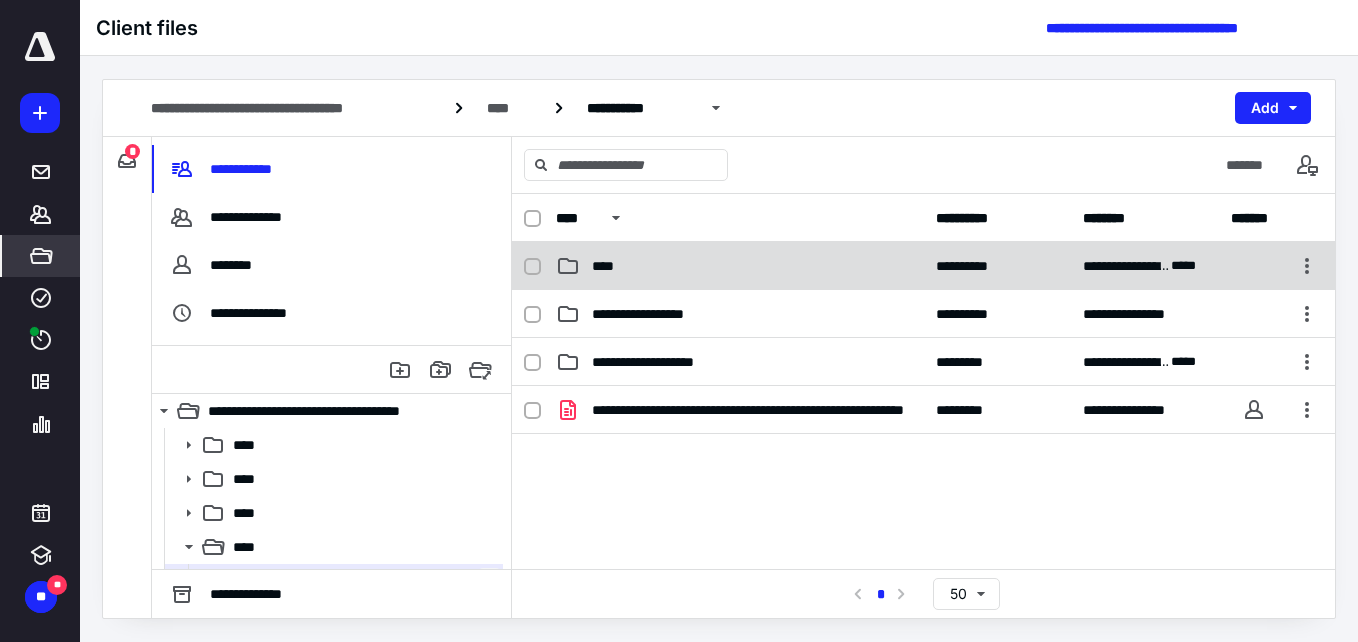 click on "****" at bounding box center [740, 266] 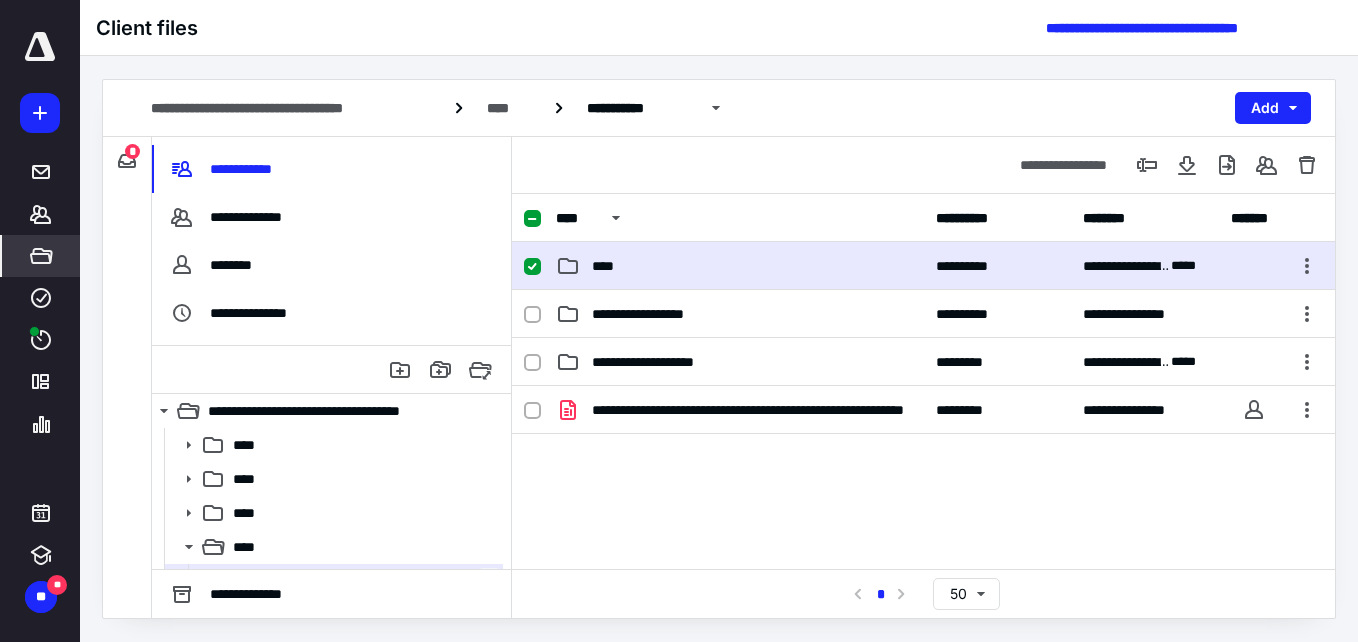 click on "****" at bounding box center [740, 266] 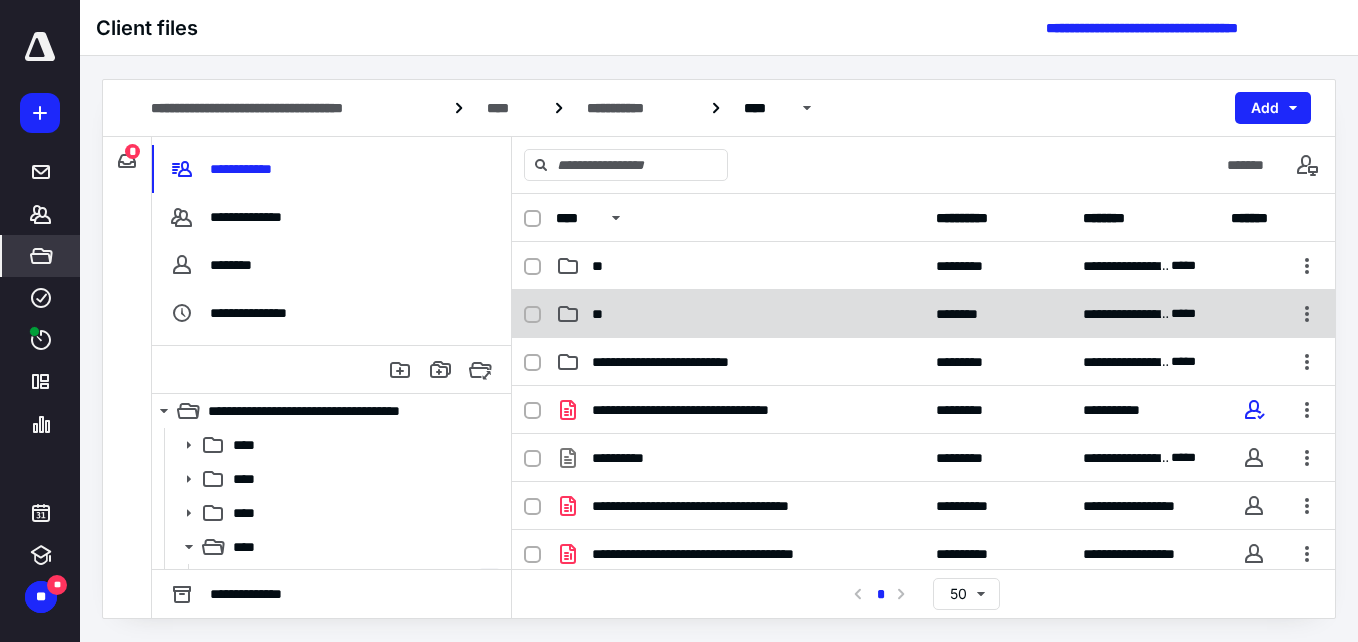 click on "**" at bounding box center [740, 314] 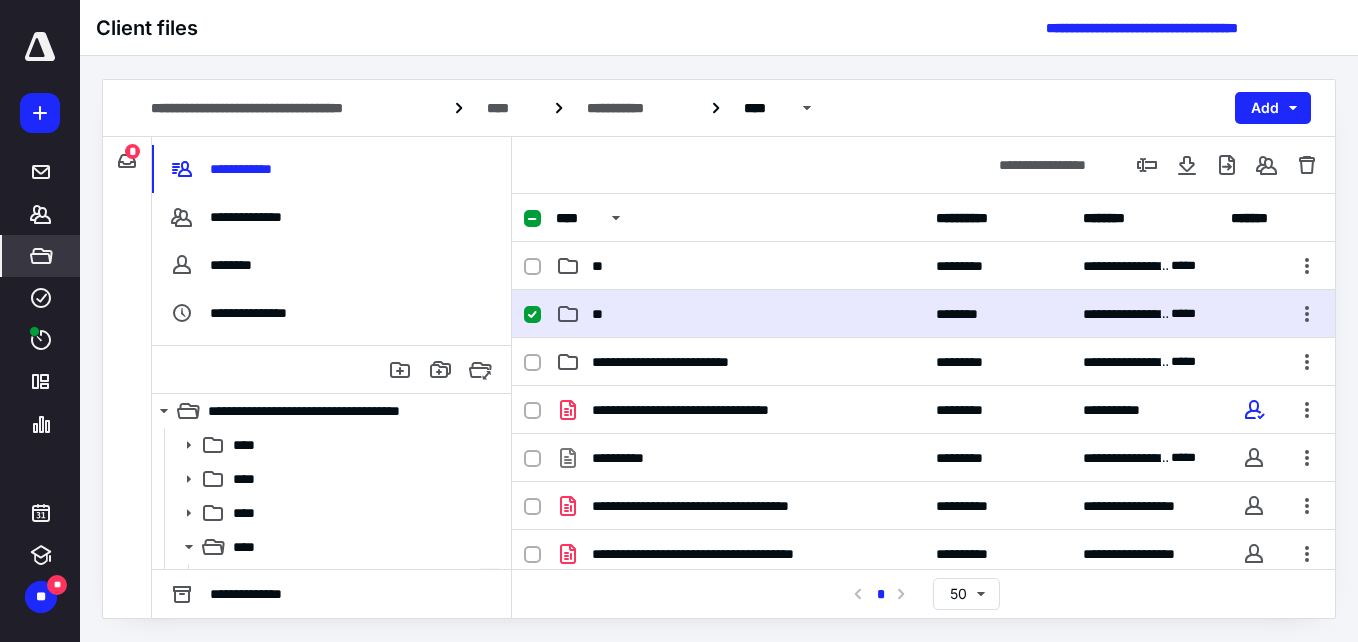 click on "**" at bounding box center (740, 314) 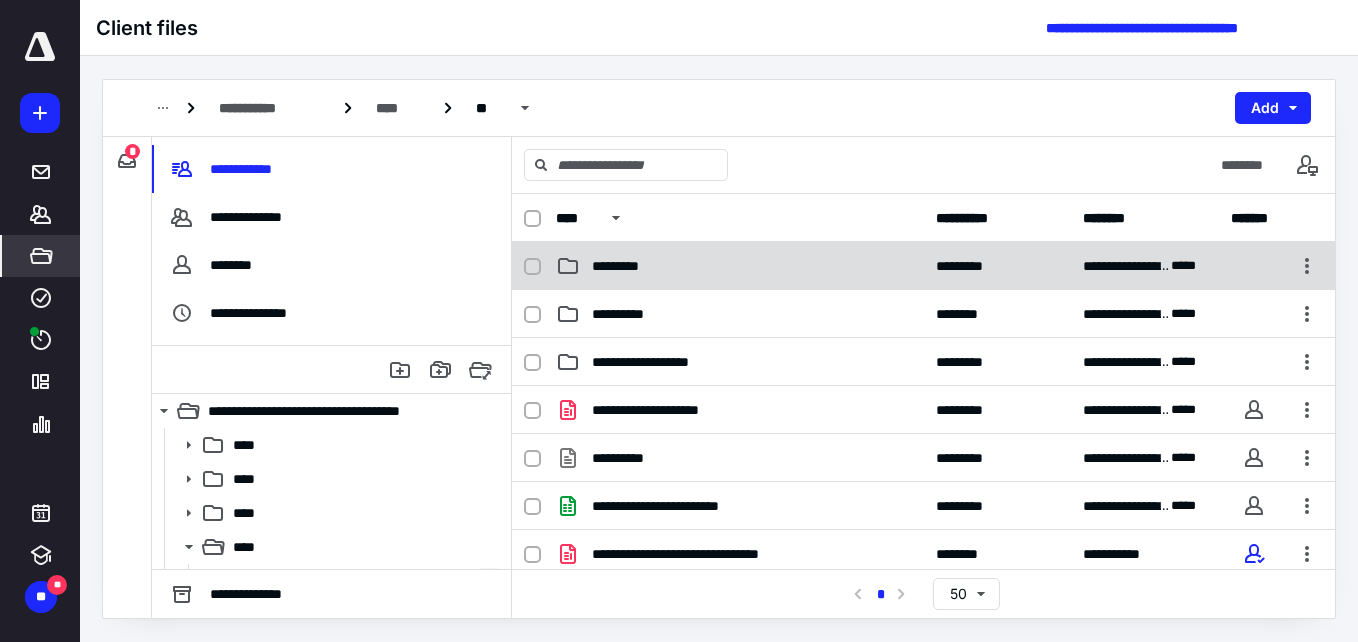 click on "*********" at bounding box center (740, 266) 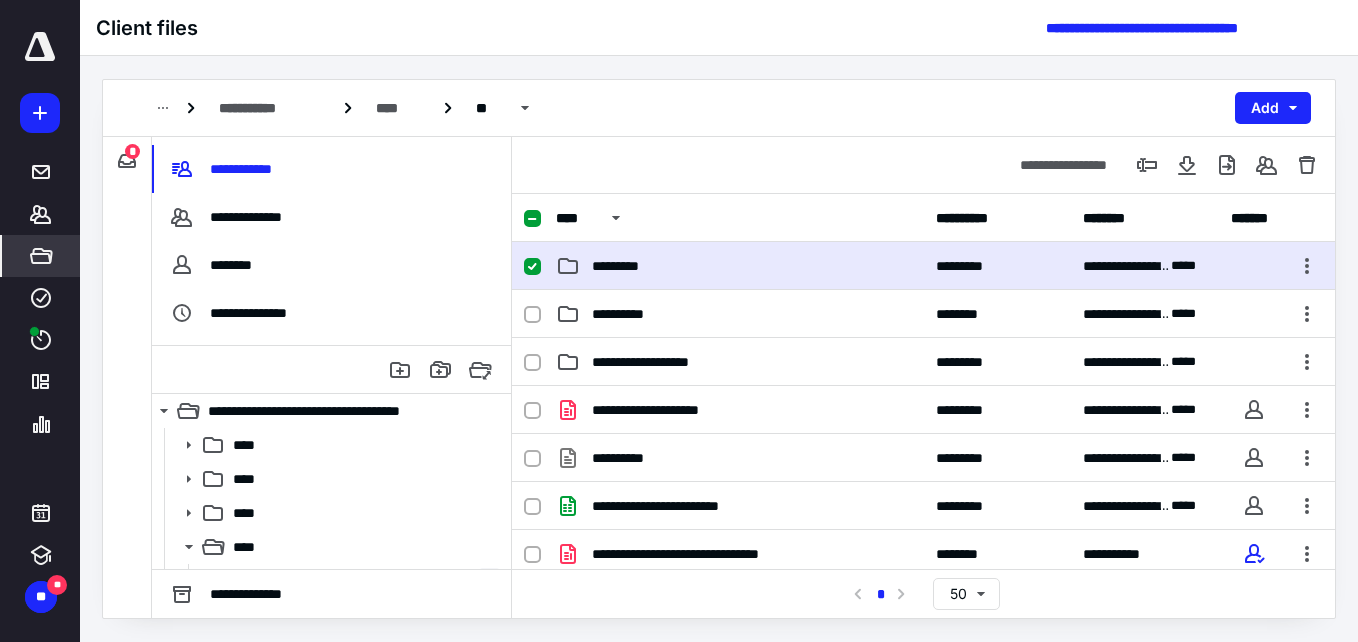 click on "*********" at bounding box center (740, 266) 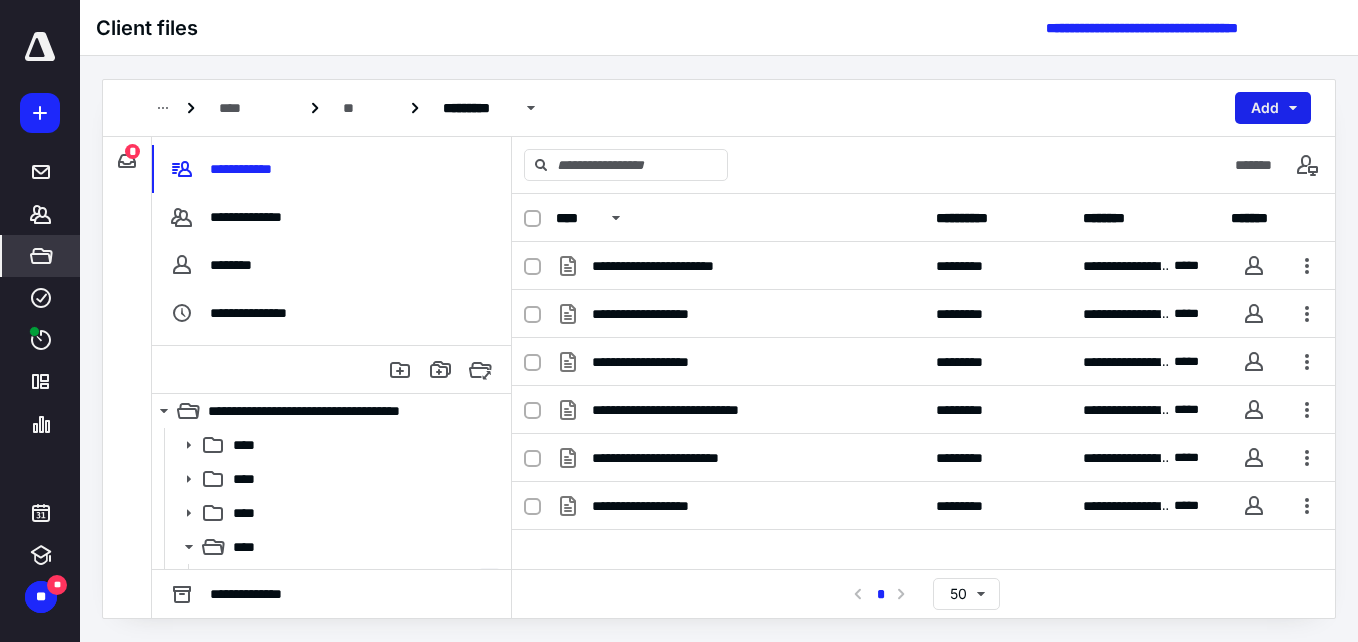 click on "Add" at bounding box center [1273, 108] 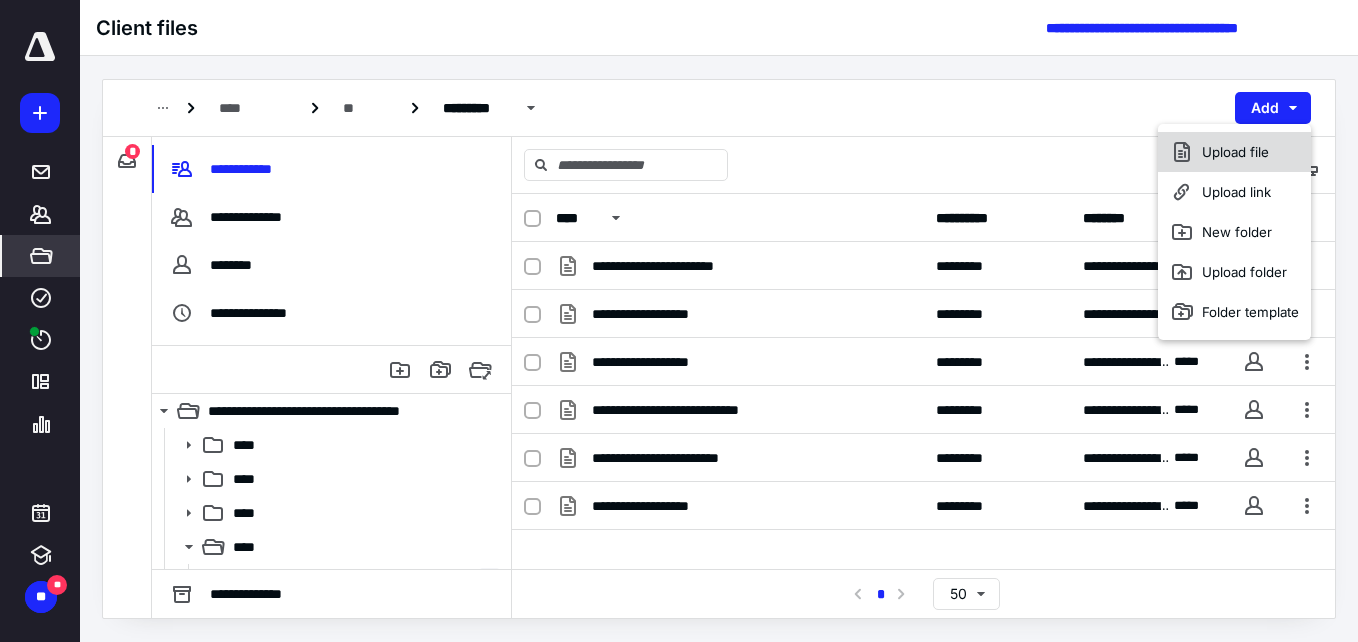 click on "Upload file" at bounding box center [1234, 152] 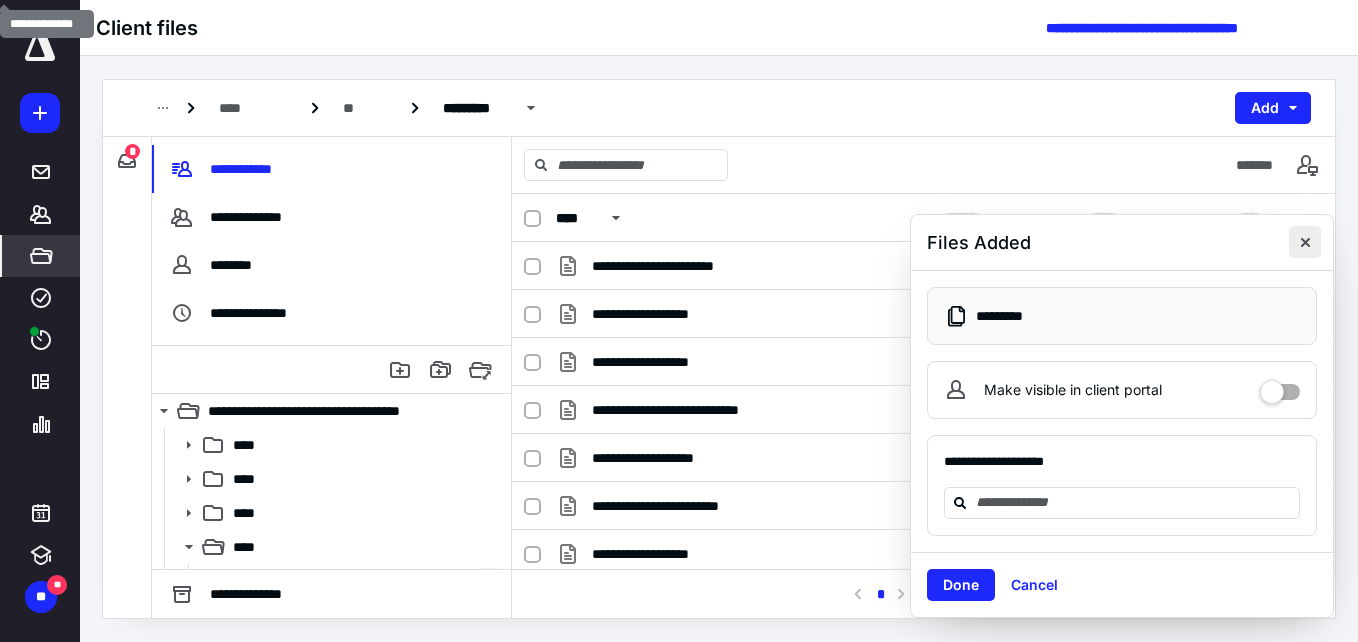 click at bounding box center [1305, 242] 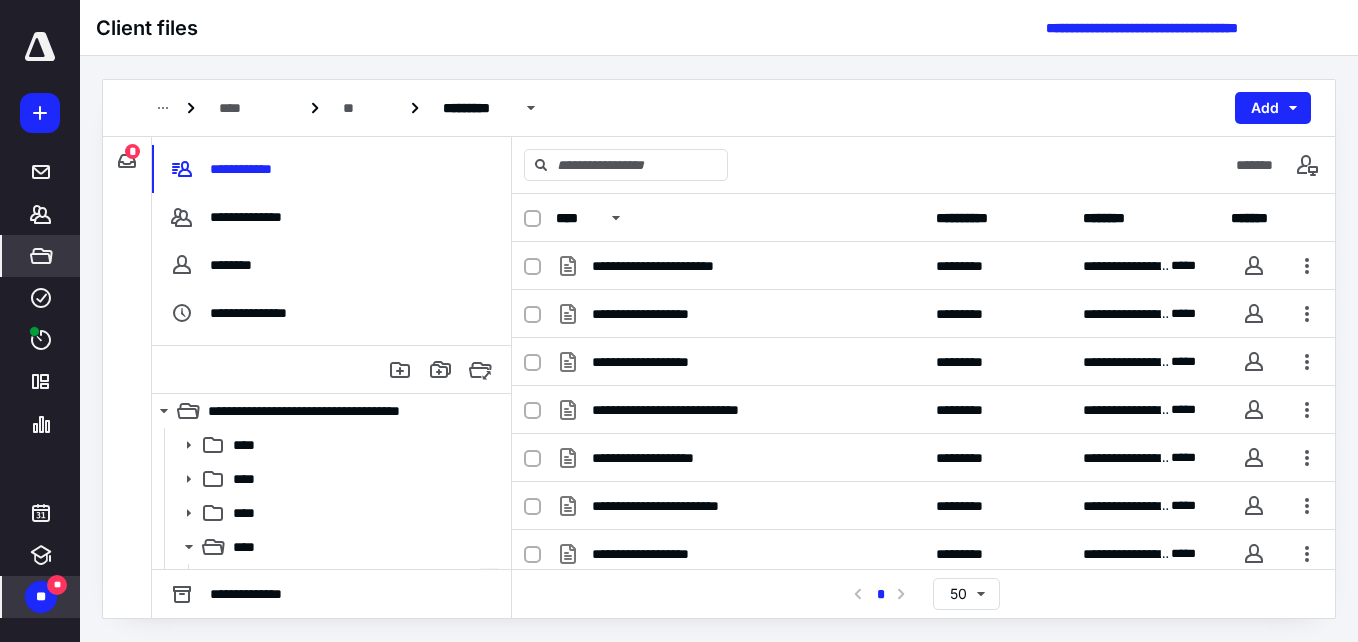 click on "**" at bounding box center (41, 597) 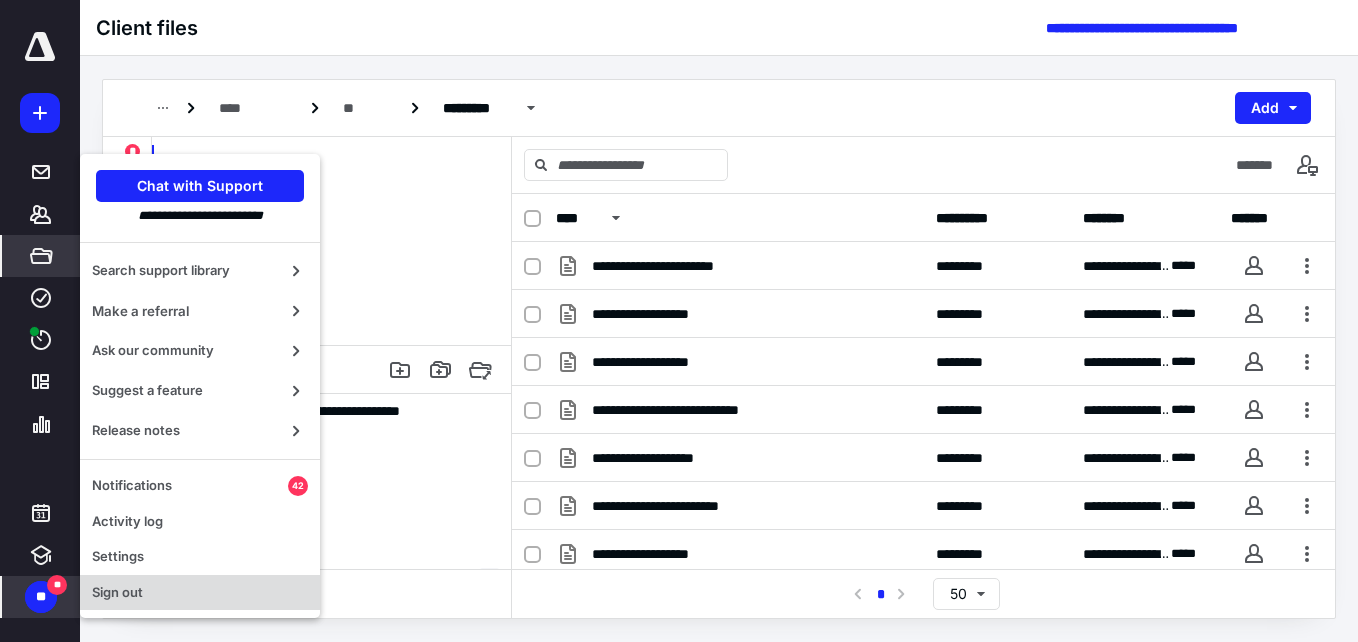 click on "Sign out" at bounding box center [200, 593] 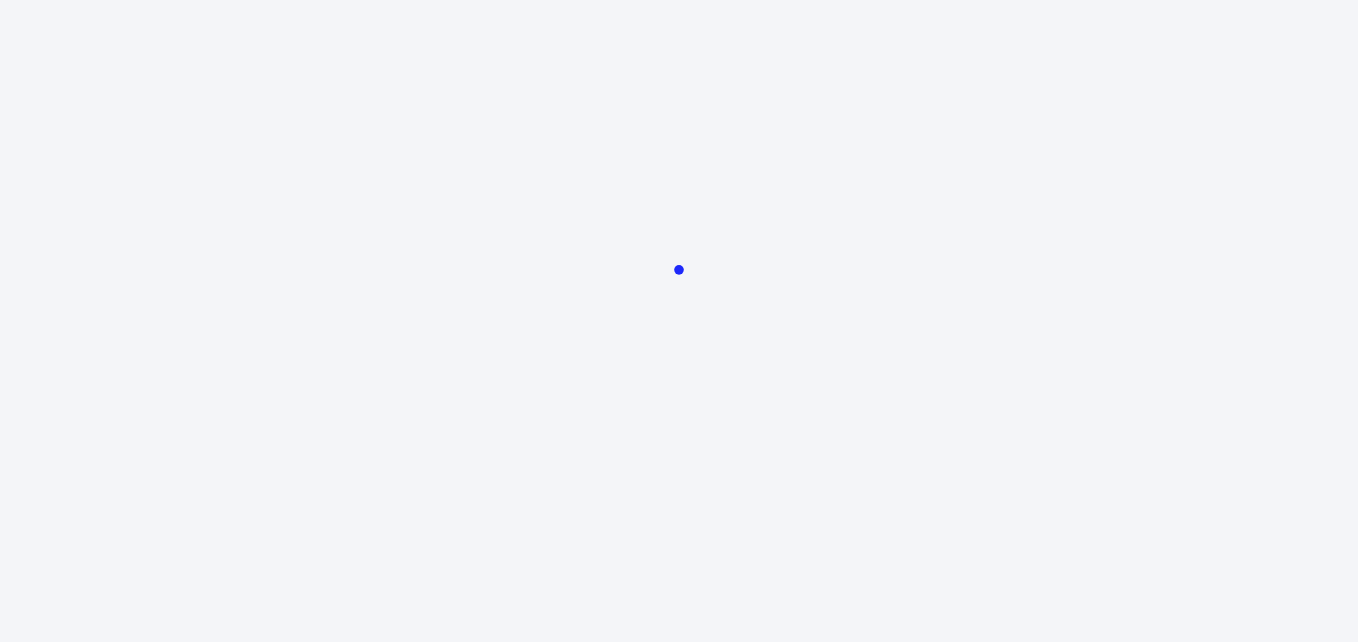 scroll, scrollTop: 0, scrollLeft: 0, axis: both 